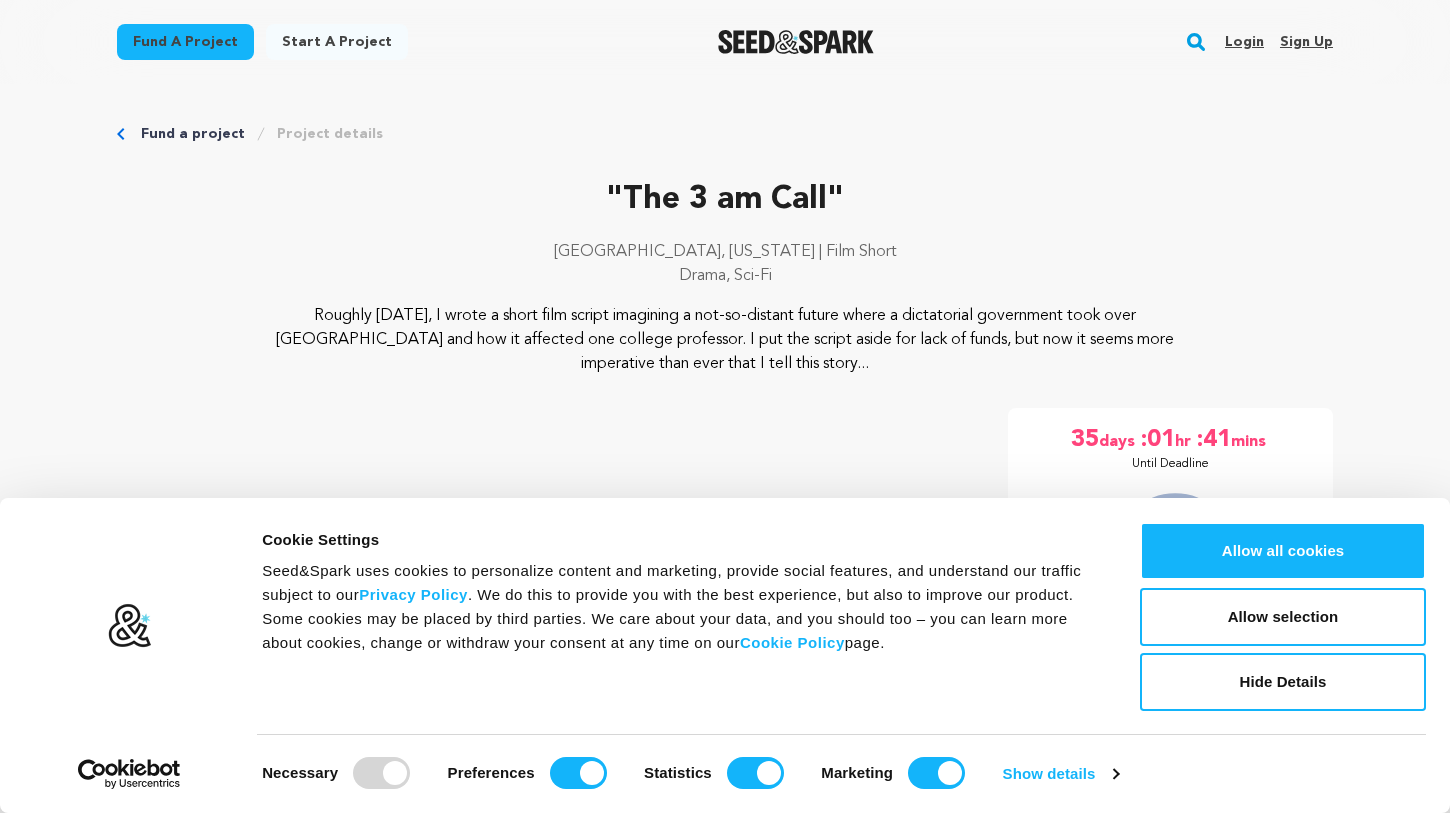 scroll, scrollTop: 0, scrollLeft: 0, axis: both 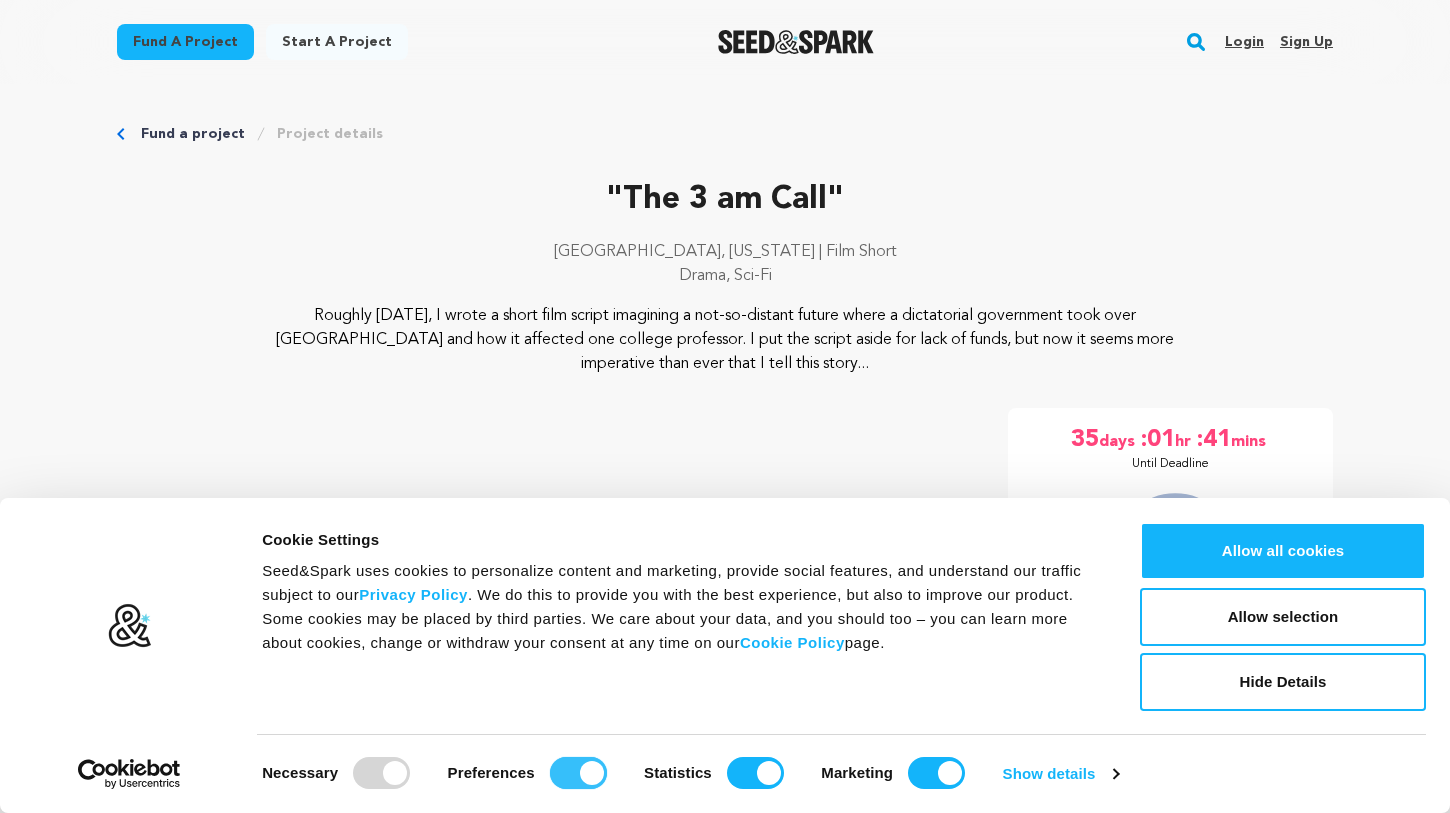 click on "Preferences" at bounding box center [578, 773] 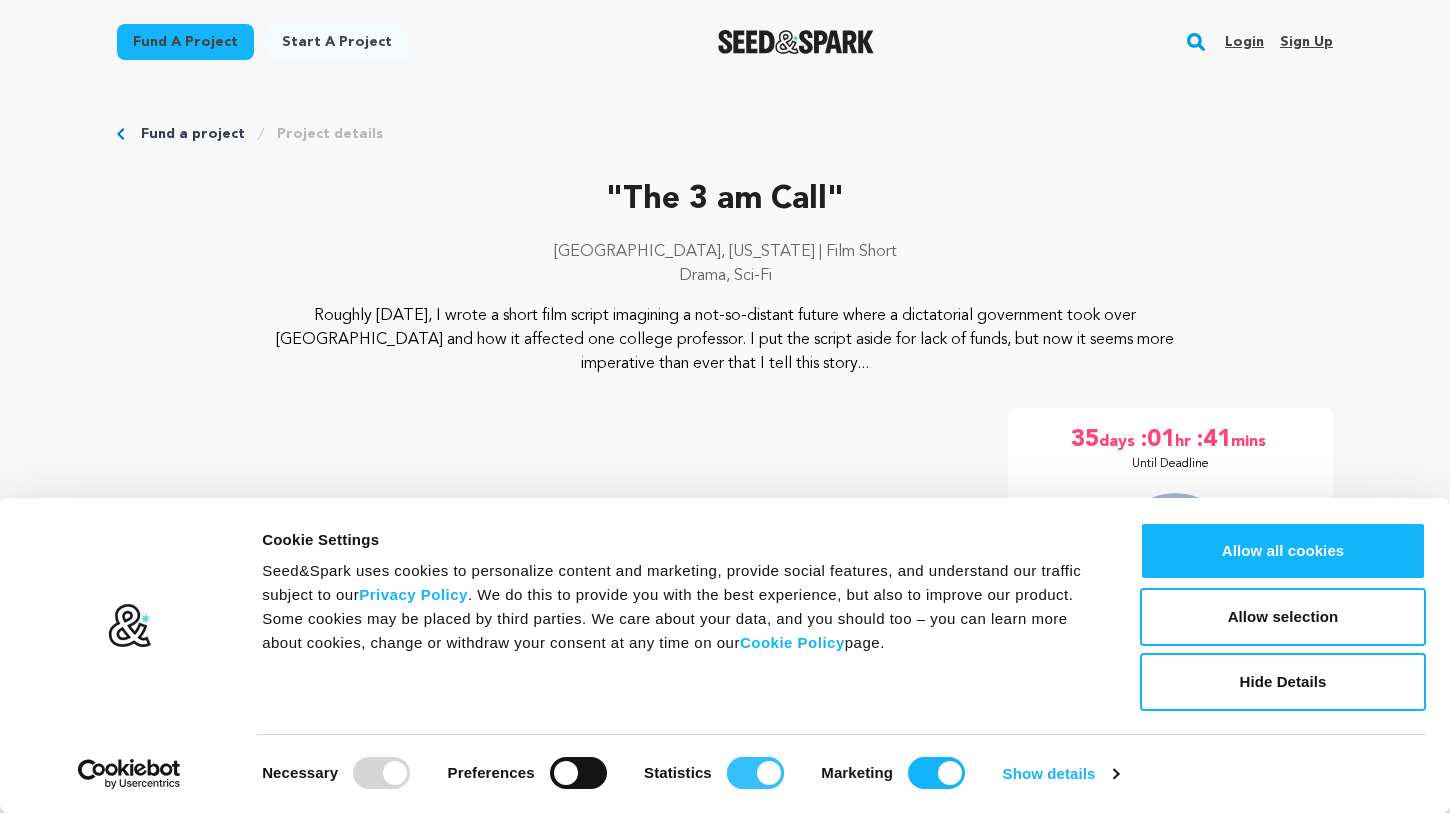 click on "Statistics" at bounding box center [755, 773] 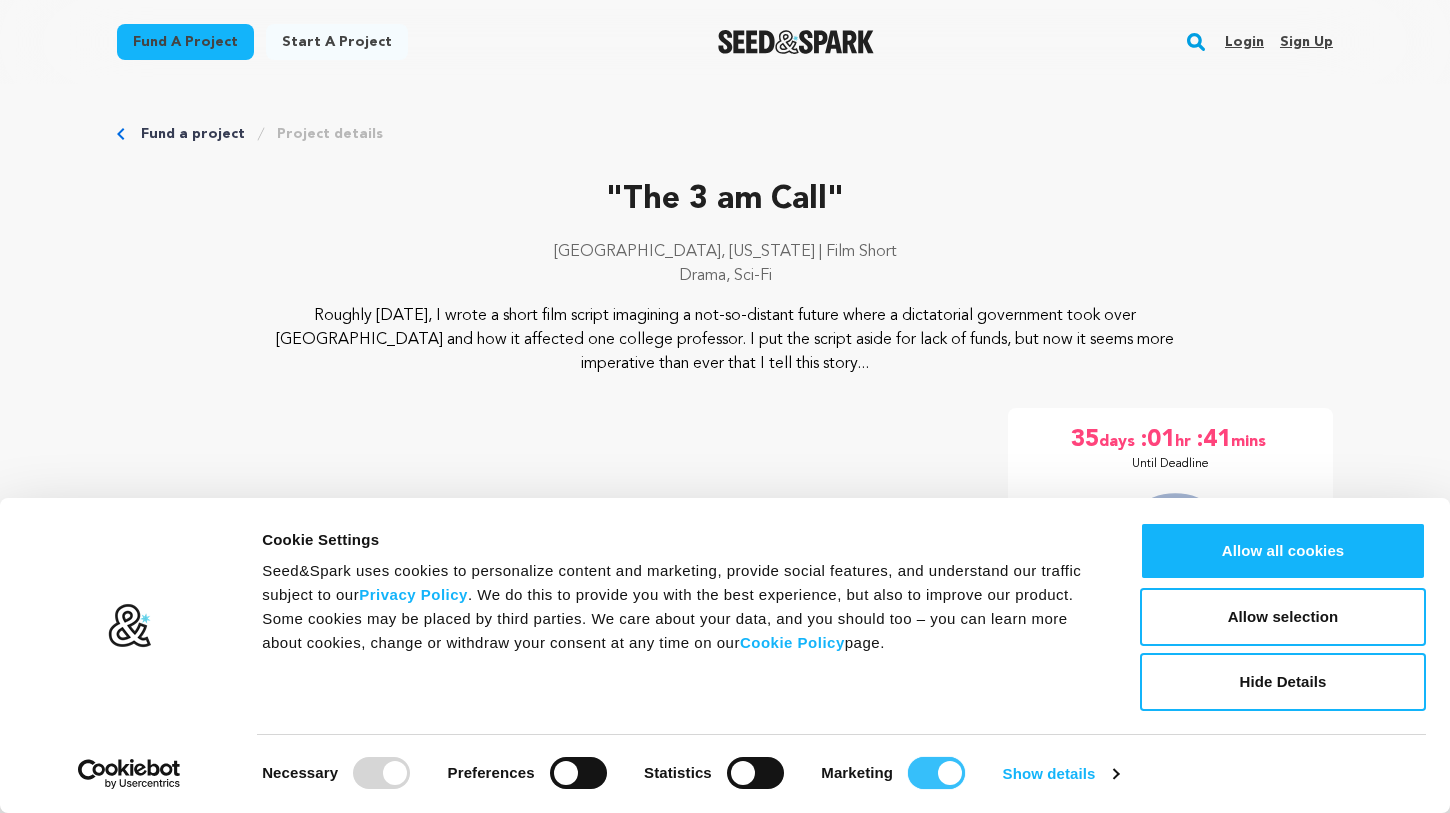 click on "Marketing" at bounding box center [936, 773] 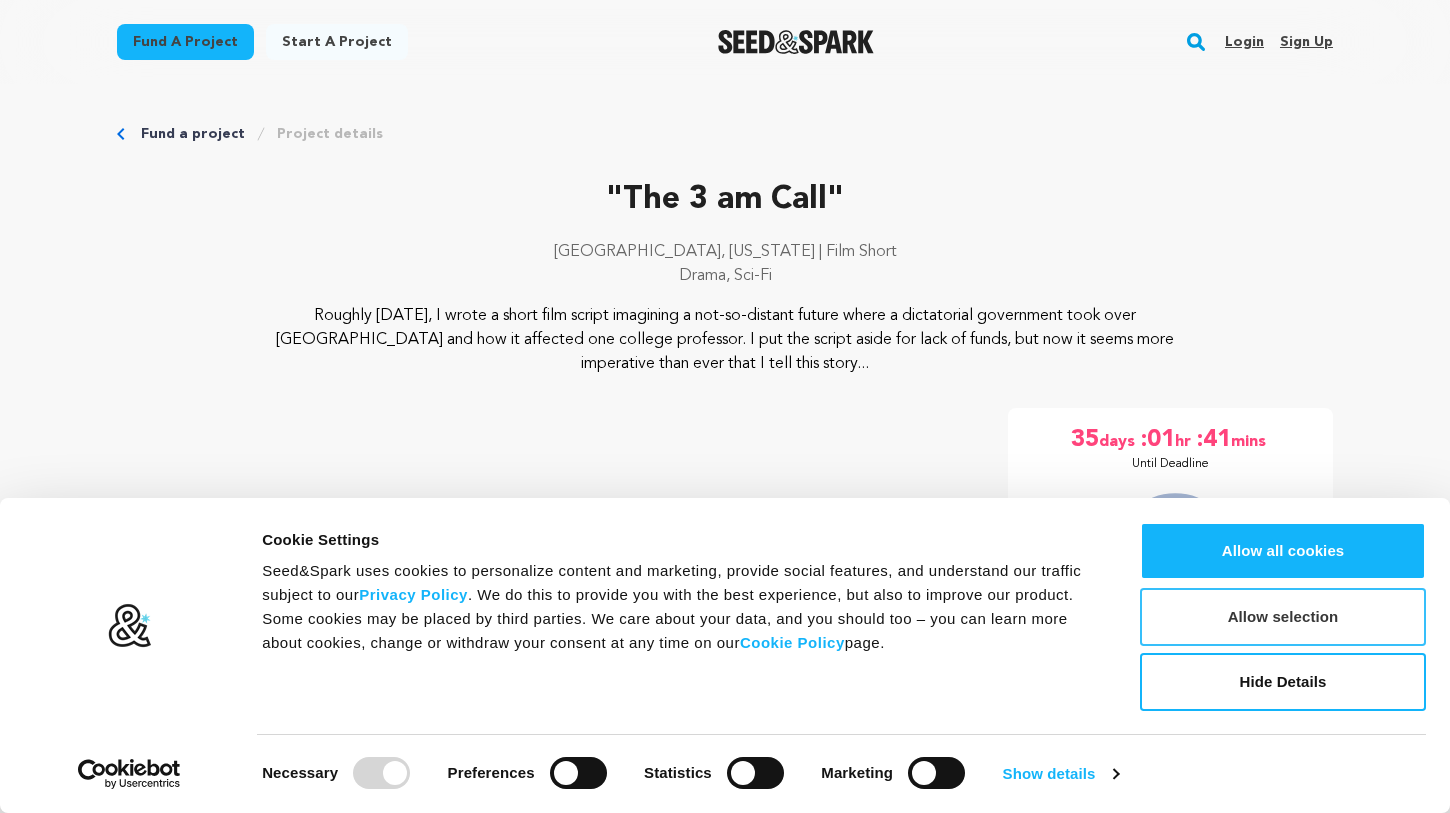 click on "Allow selection" at bounding box center (1283, 617) 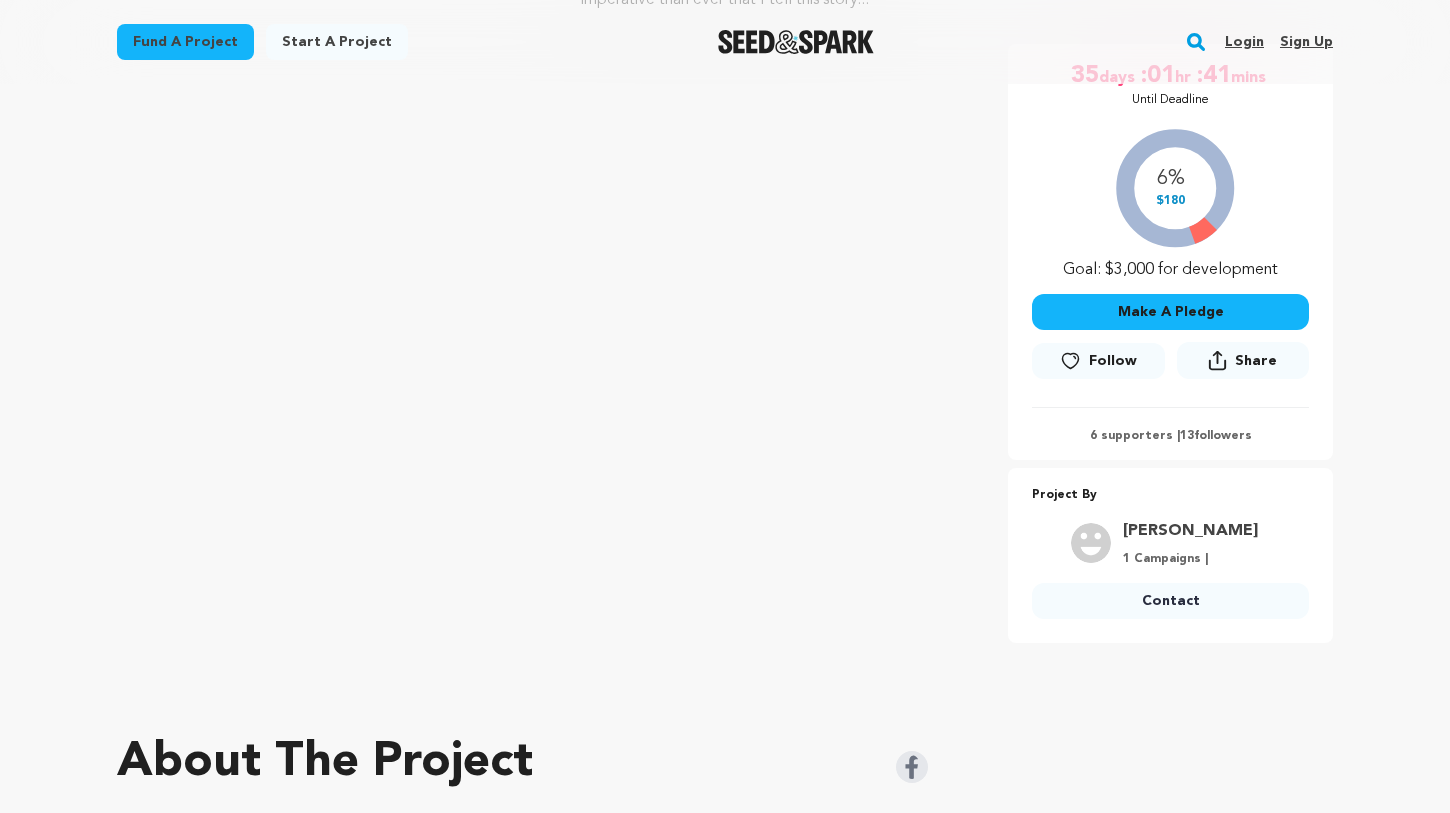 scroll, scrollTop: 359, scrollLeft: 0, axis: vertical 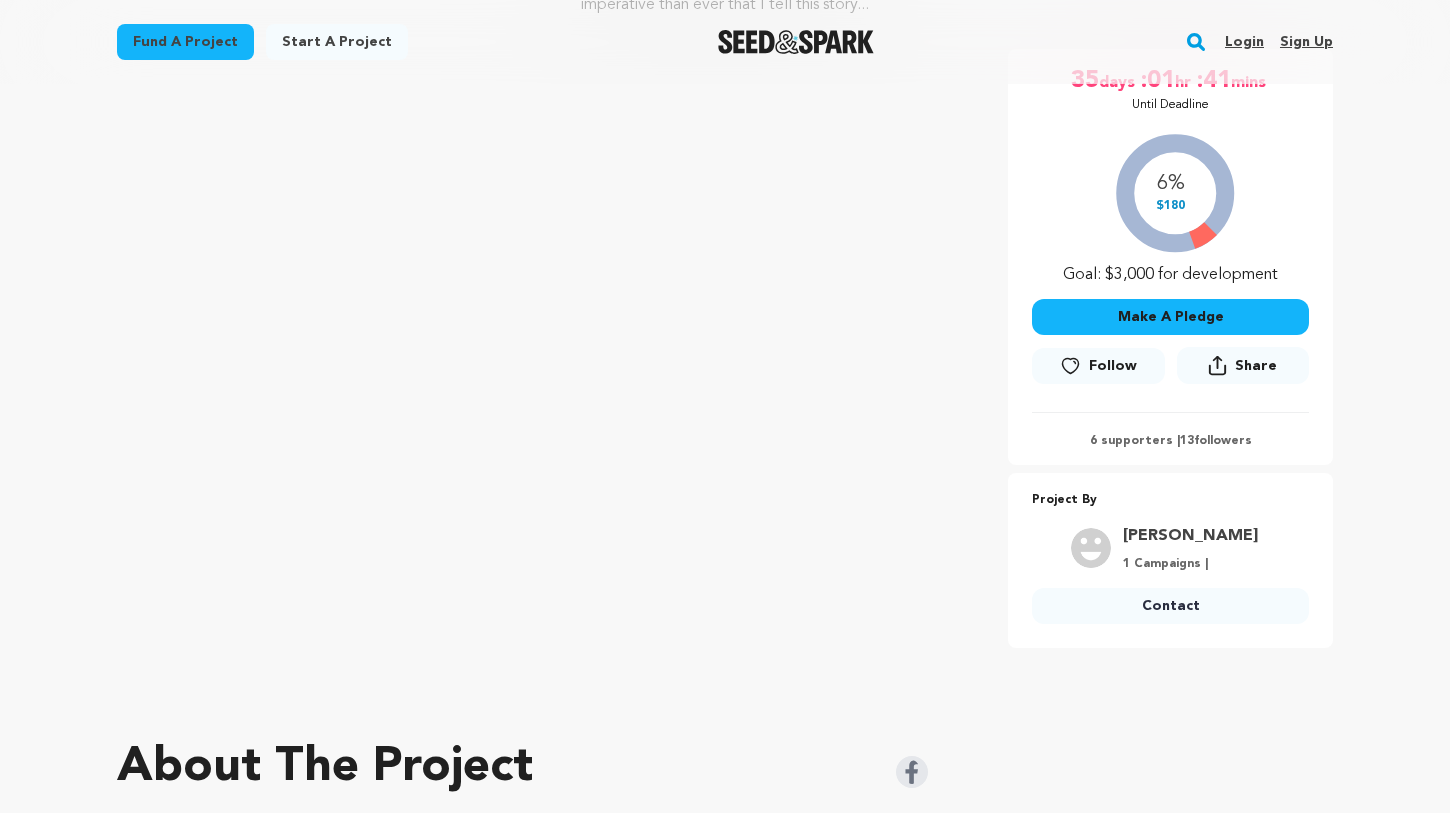click on "Make A Pledge" at bounding box center [1170, 317] 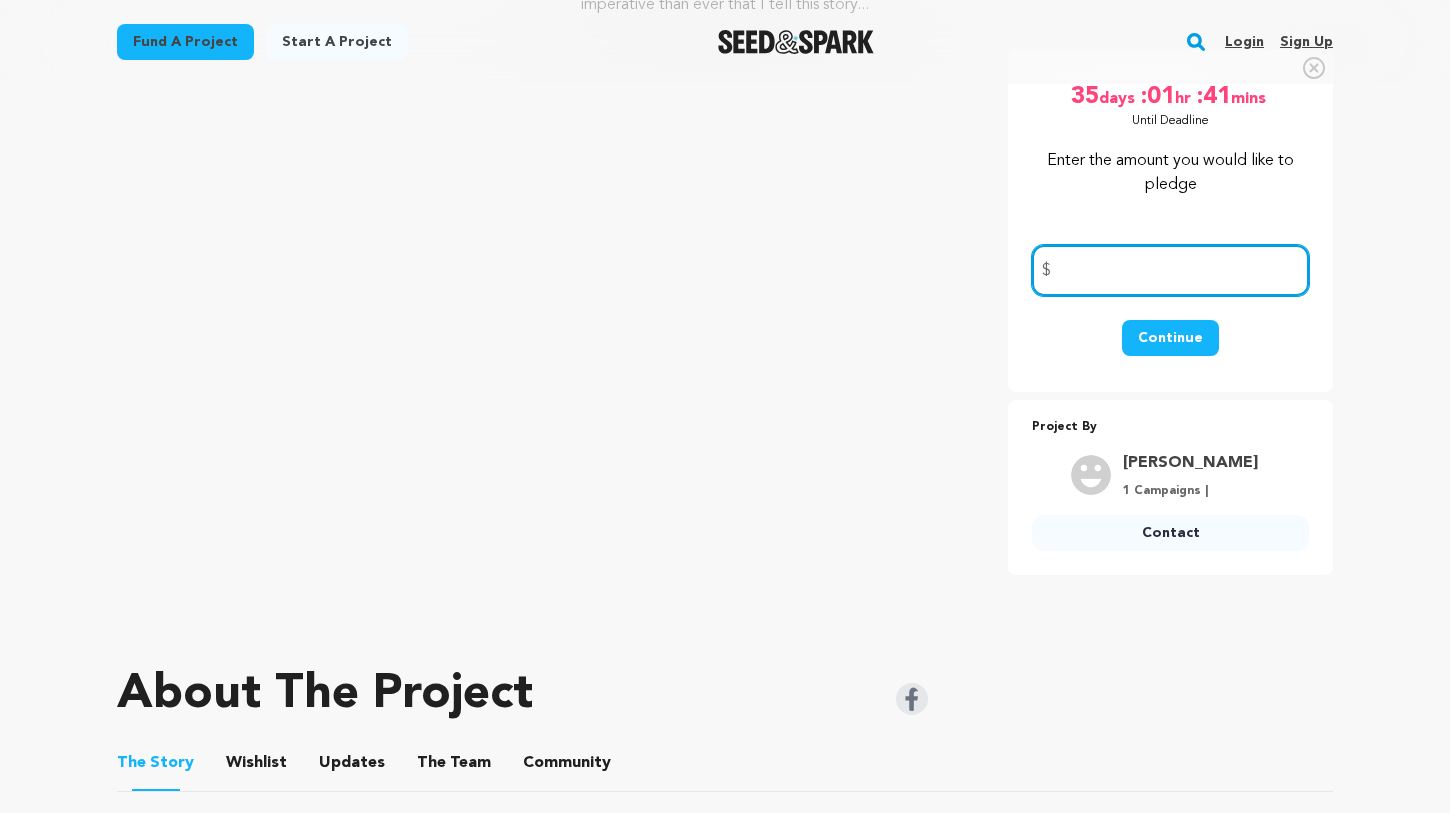 click at bounding box center (1170, 270) 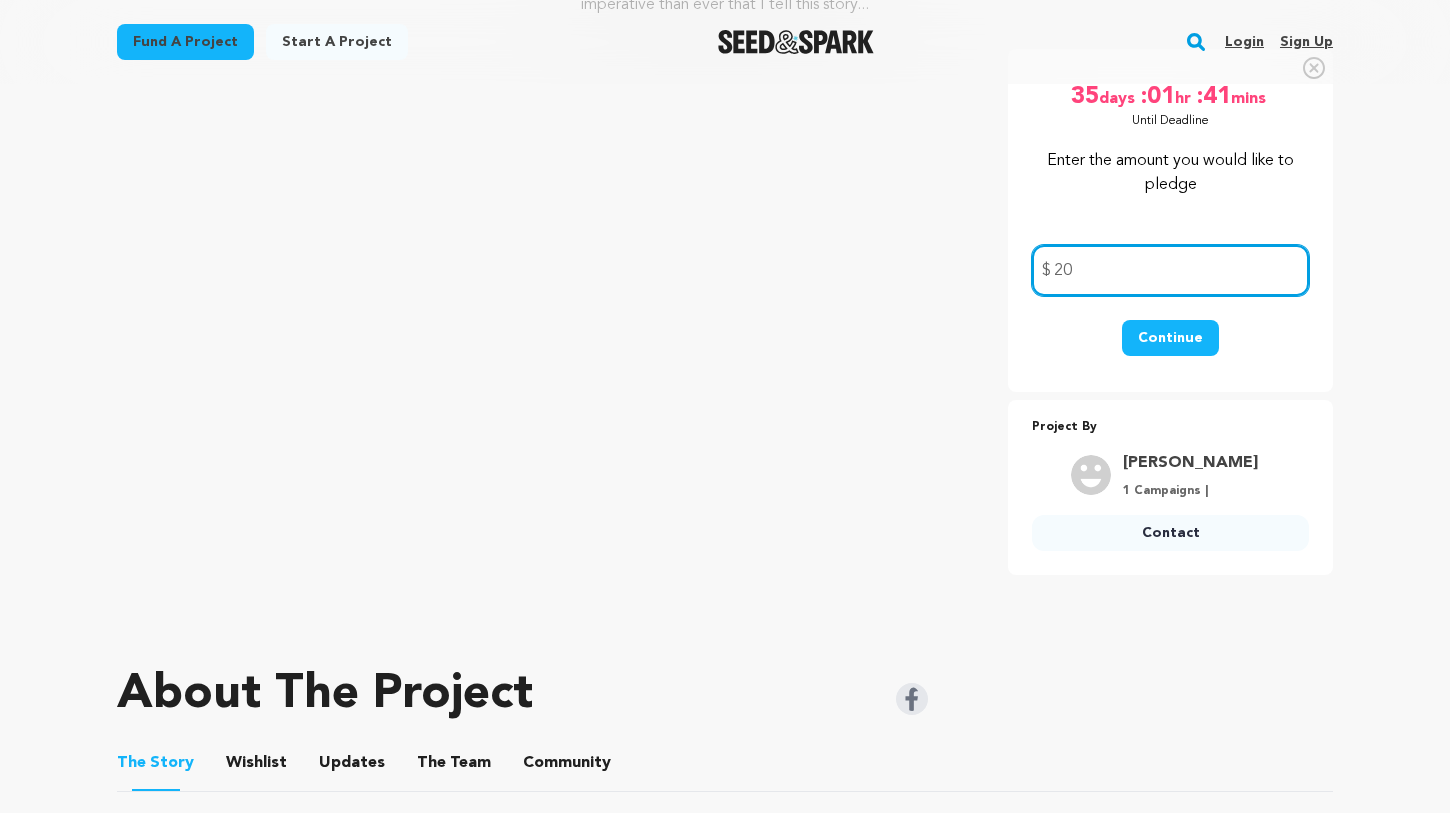 type on "20" 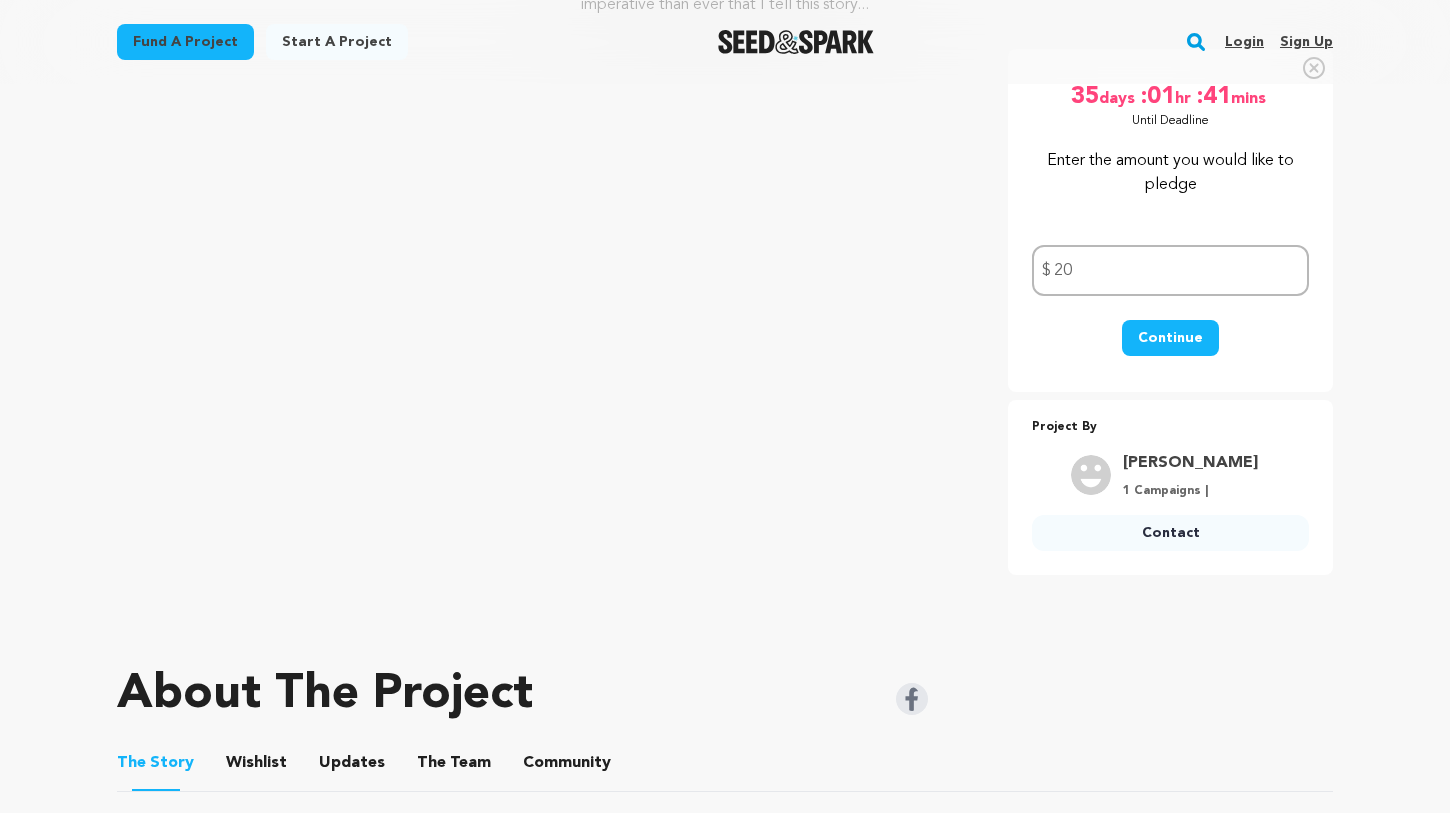 click on "Continue" at bounding box center [1170, 338] 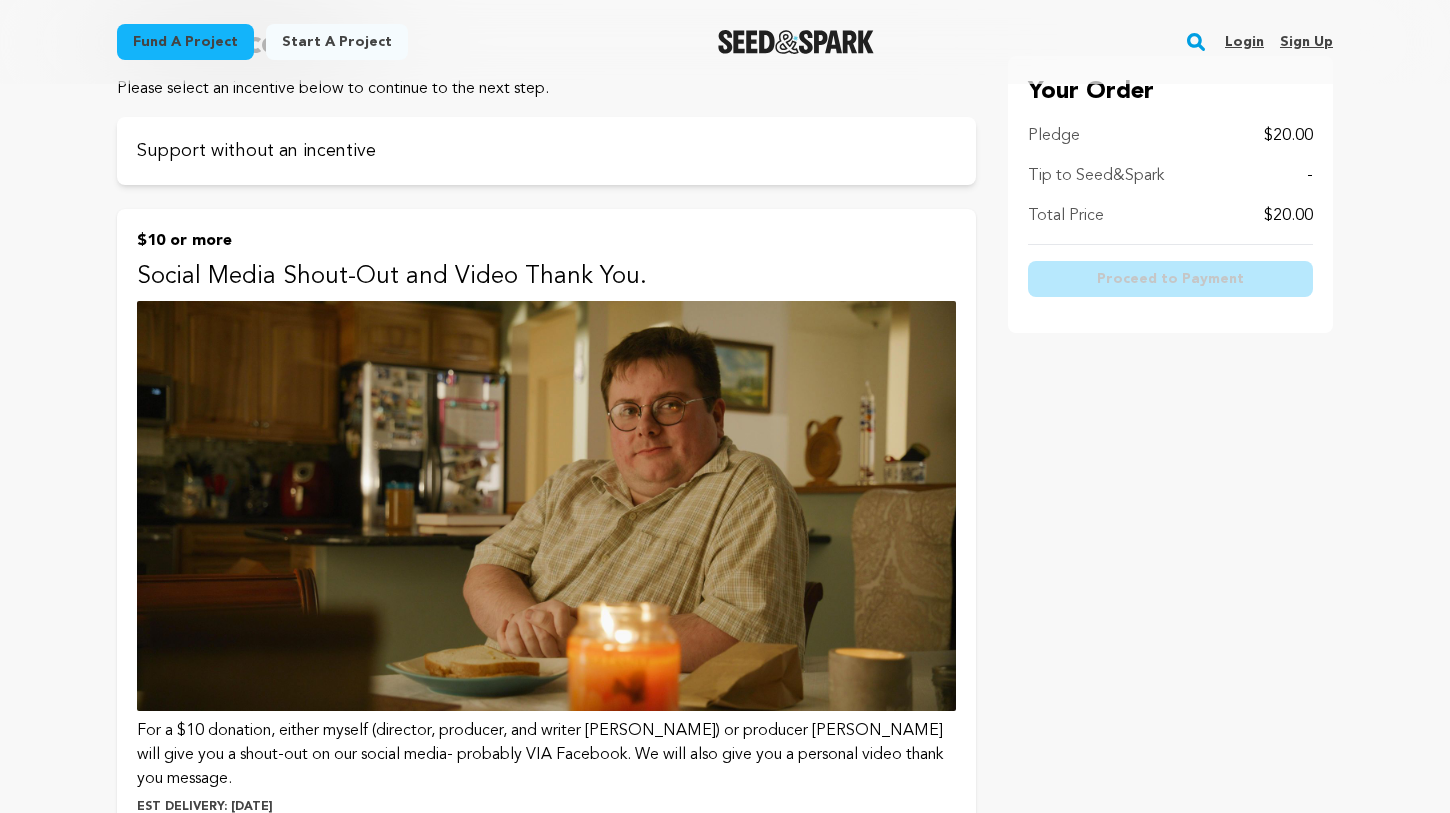 scroll, scrollTop: 76, scrollLeft: 0, axis: vertical 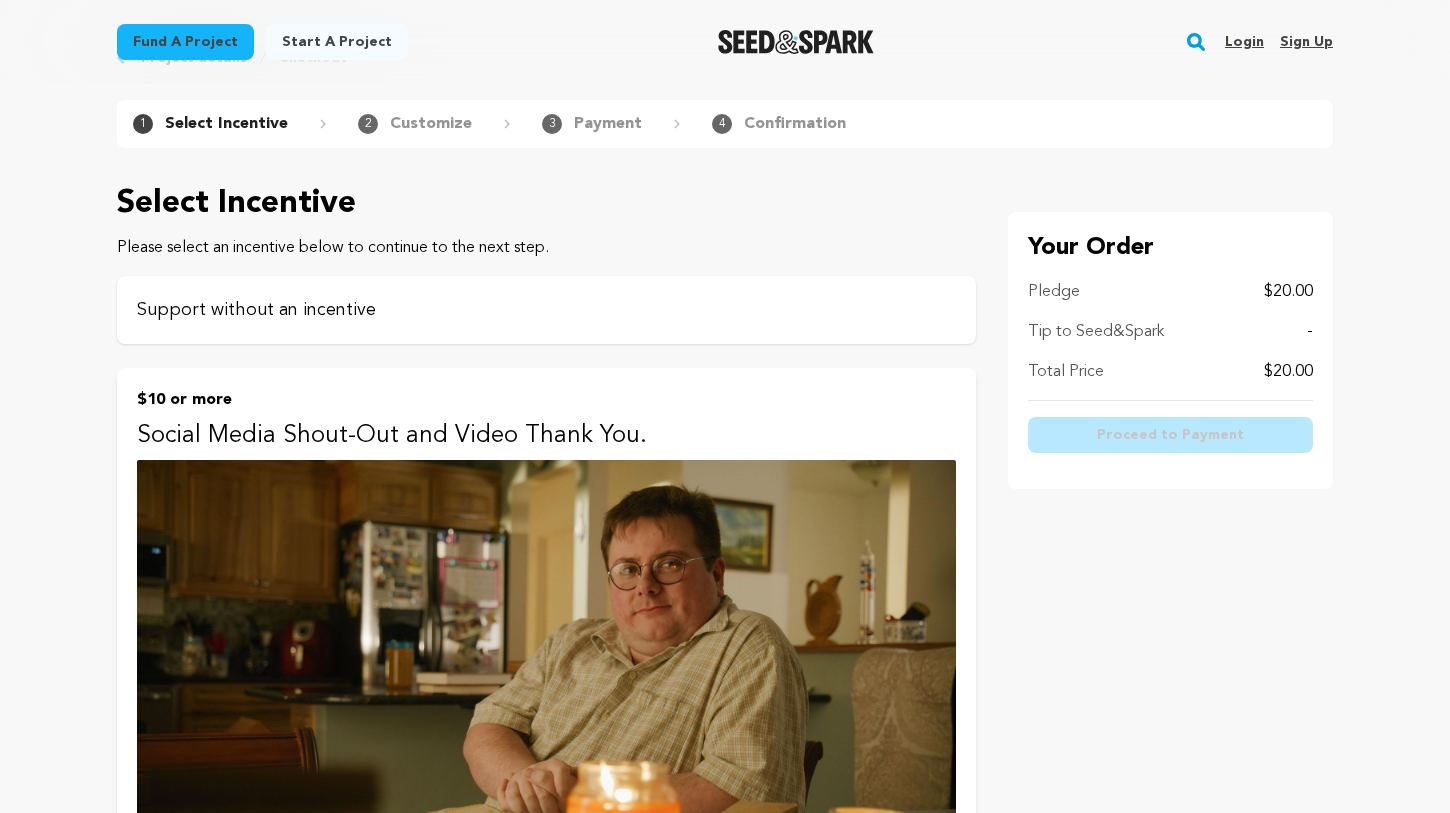 click on "Support without an incentive" at bounding box center [546, 310] 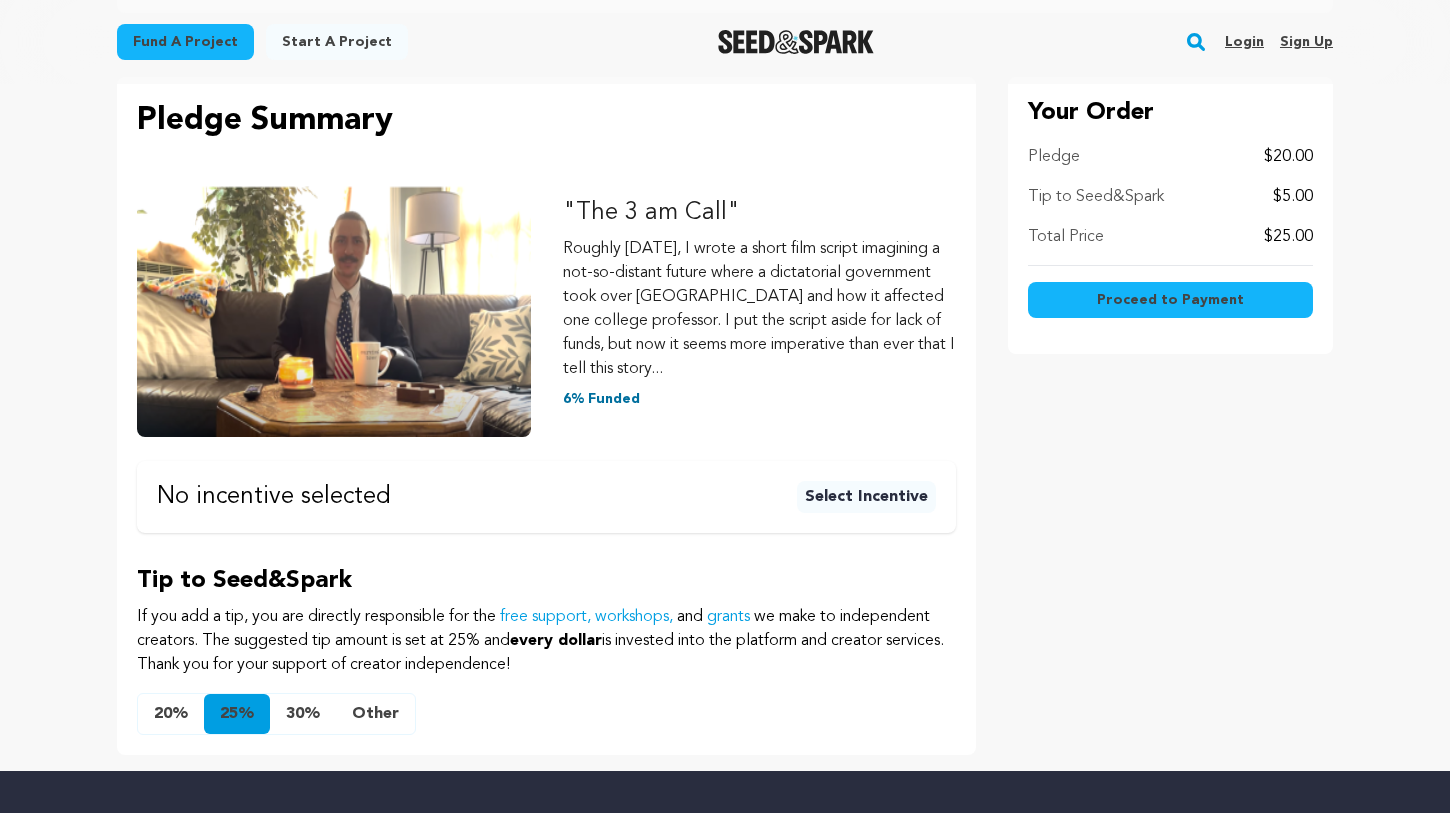 scroll, scrollTop: 225, scrollLeft: 0, axis: vertical 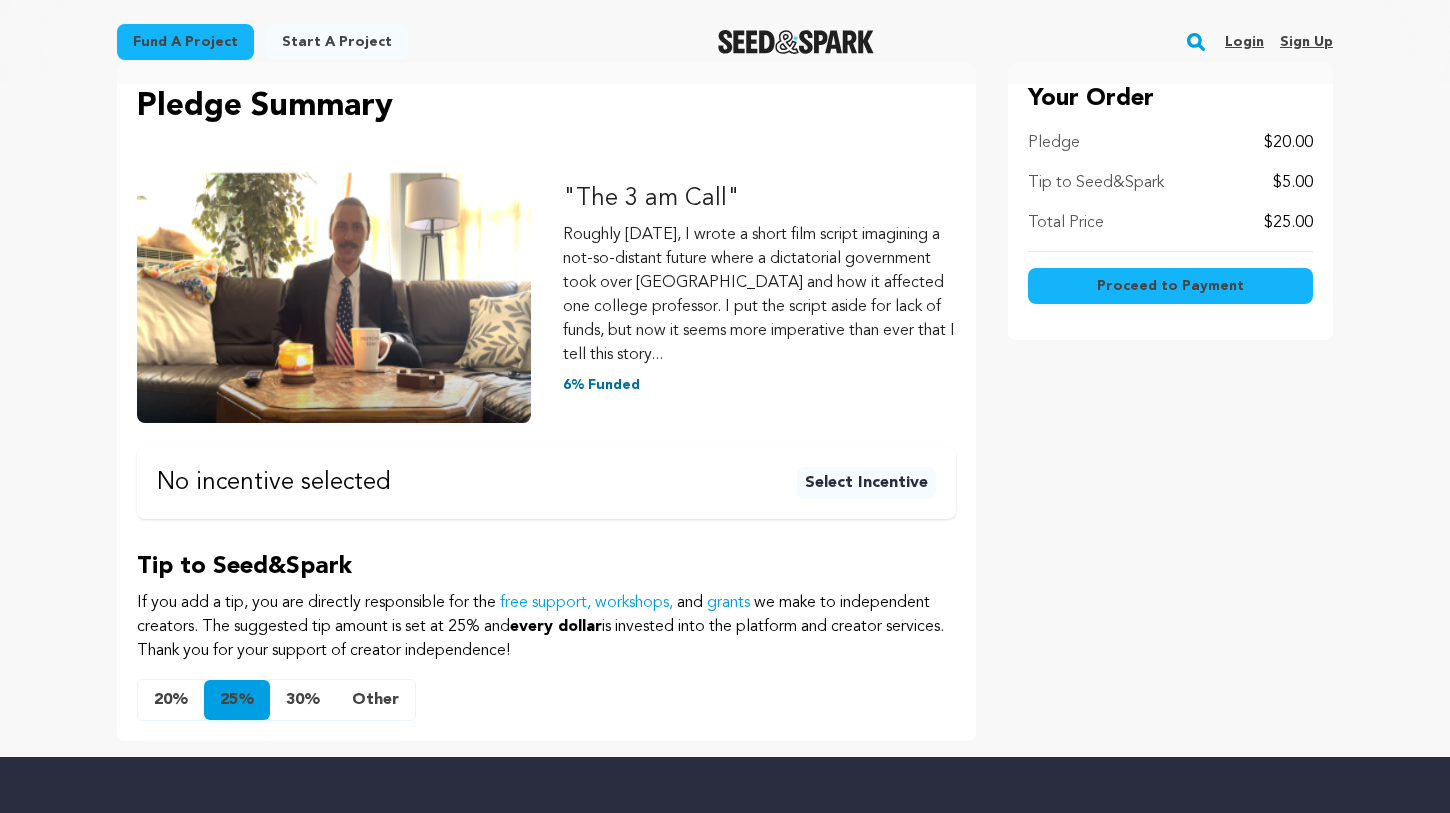 click on "Select Incentive" at bounding box center (866, 483) 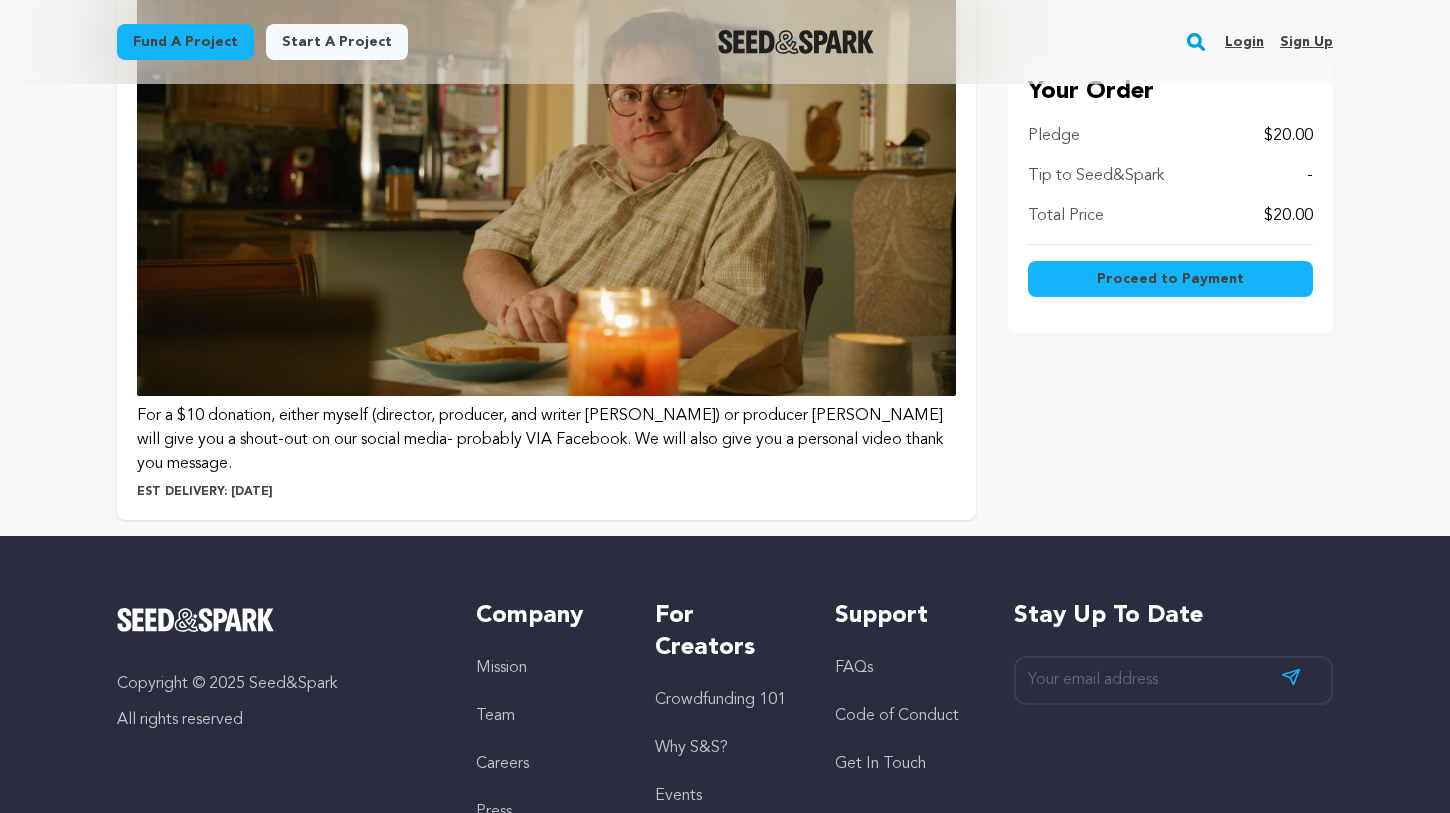 scroll, scrollTop: 577, scrollLeft: 0, axis: vertical 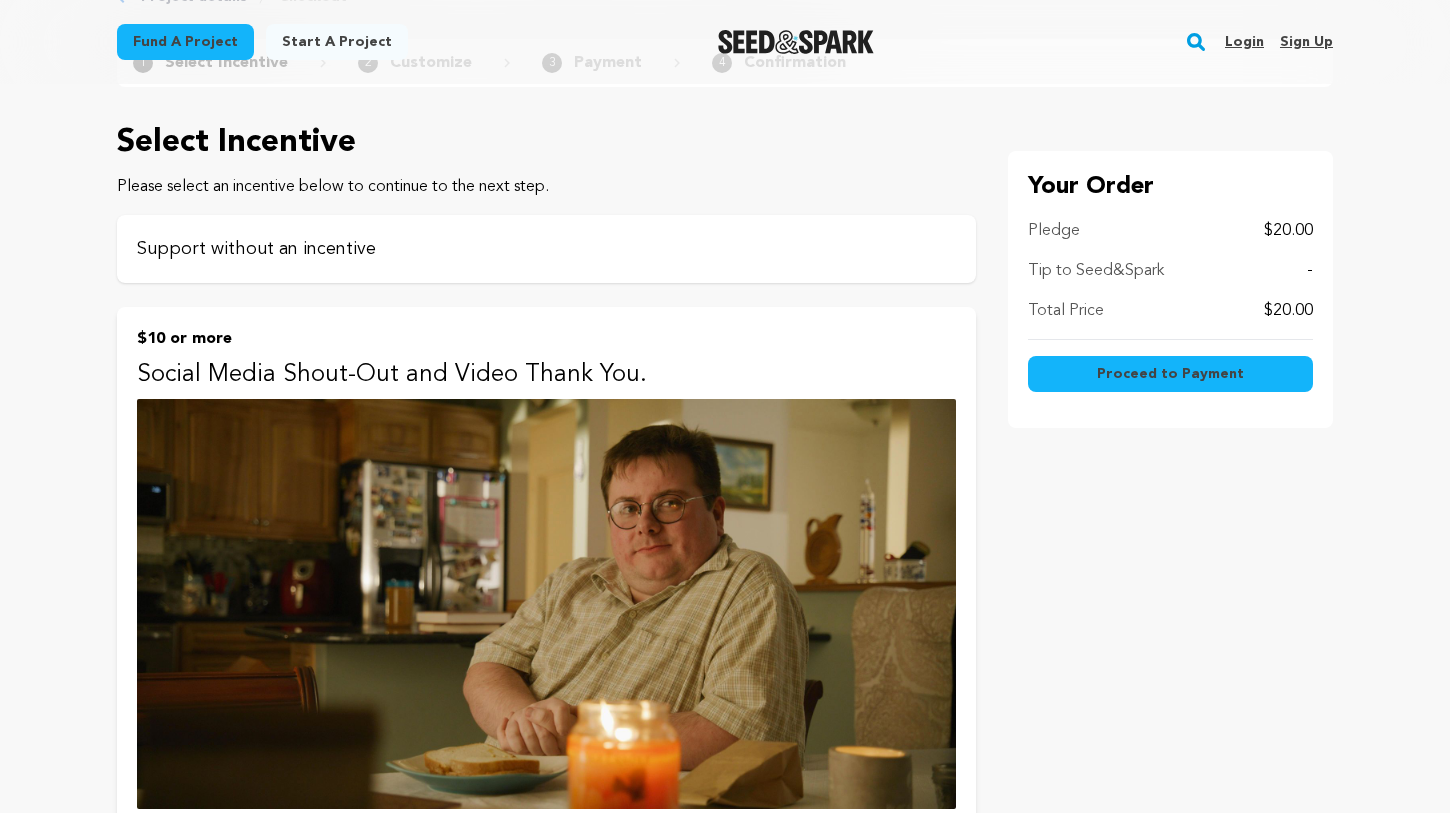 click on "Support without an incentive" at bounding box center [546, 249] 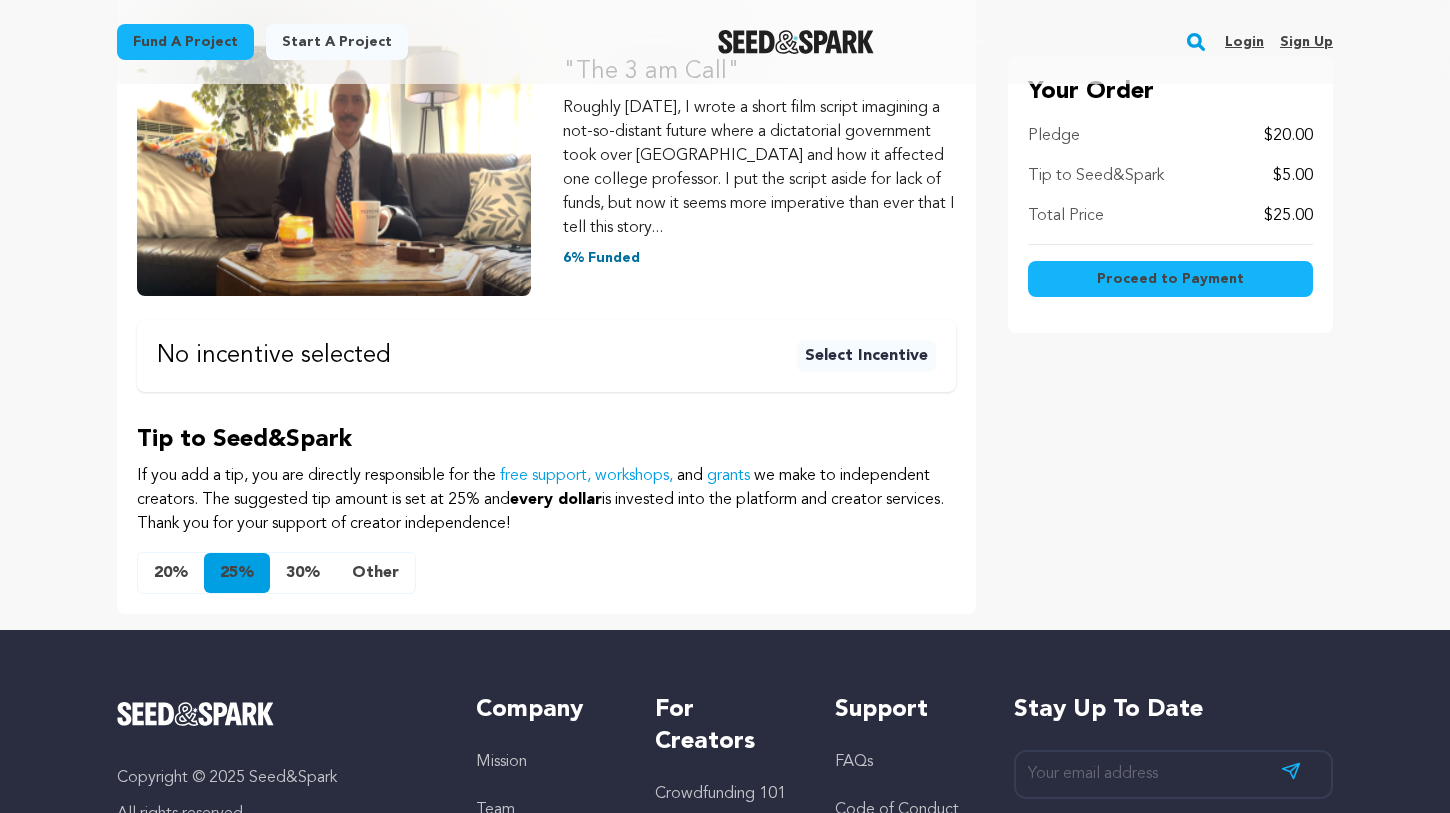 scroll, scrollTop: 366, scrollLeft: 0, axis: vertical 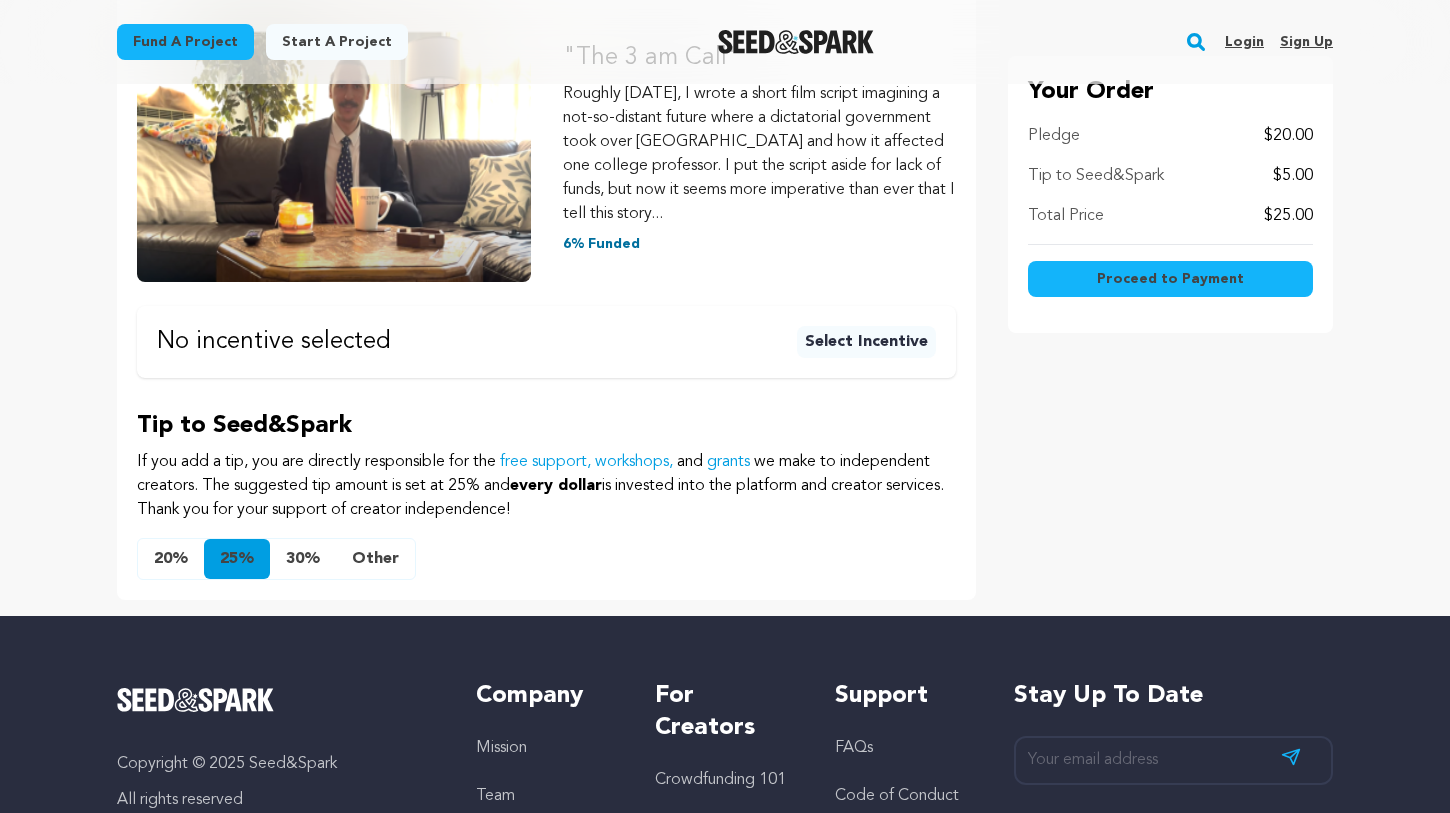 click on "20%" at bounding box center (171, 559) 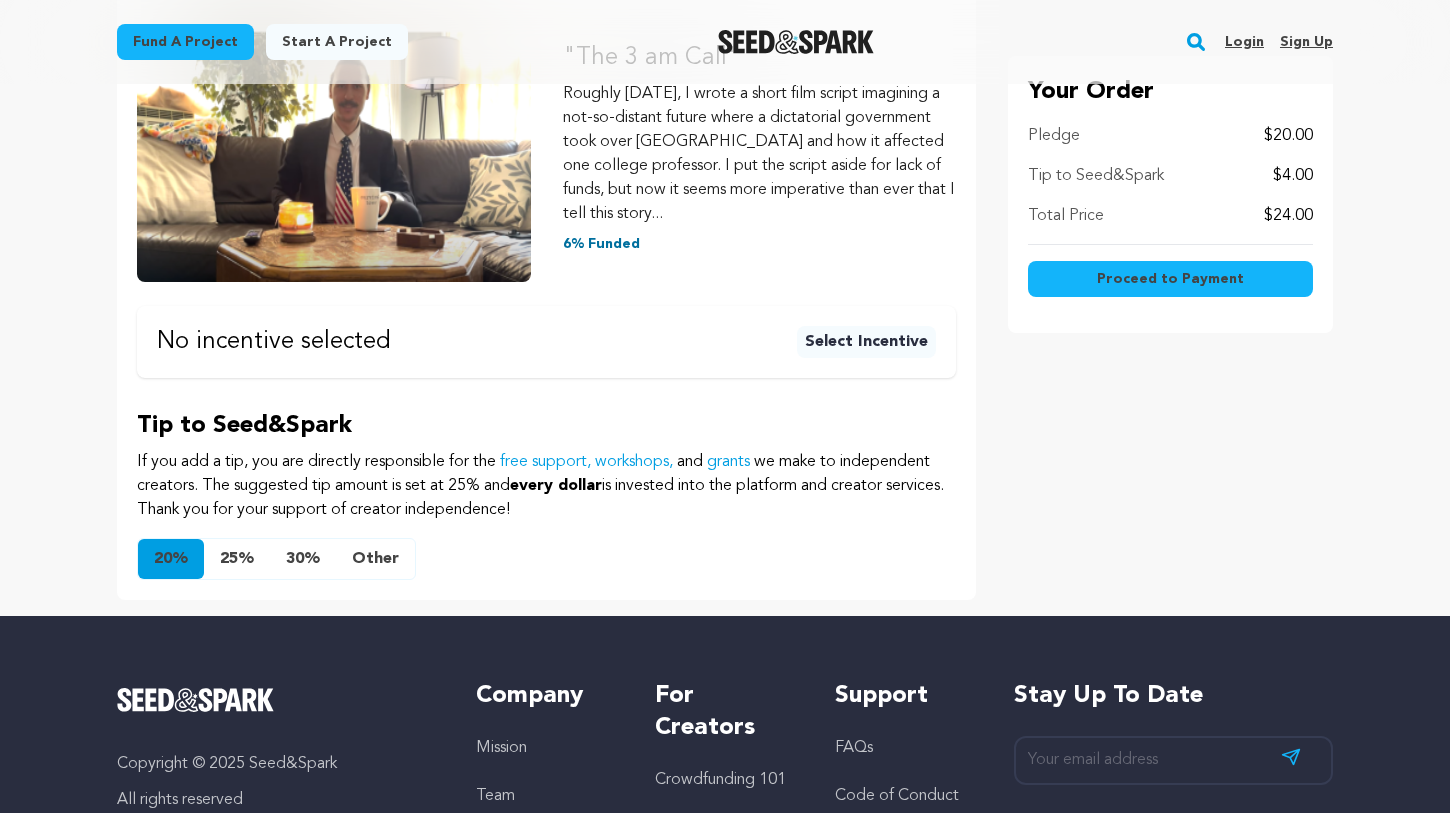 click on "Other" at bounding box center [375, 559] 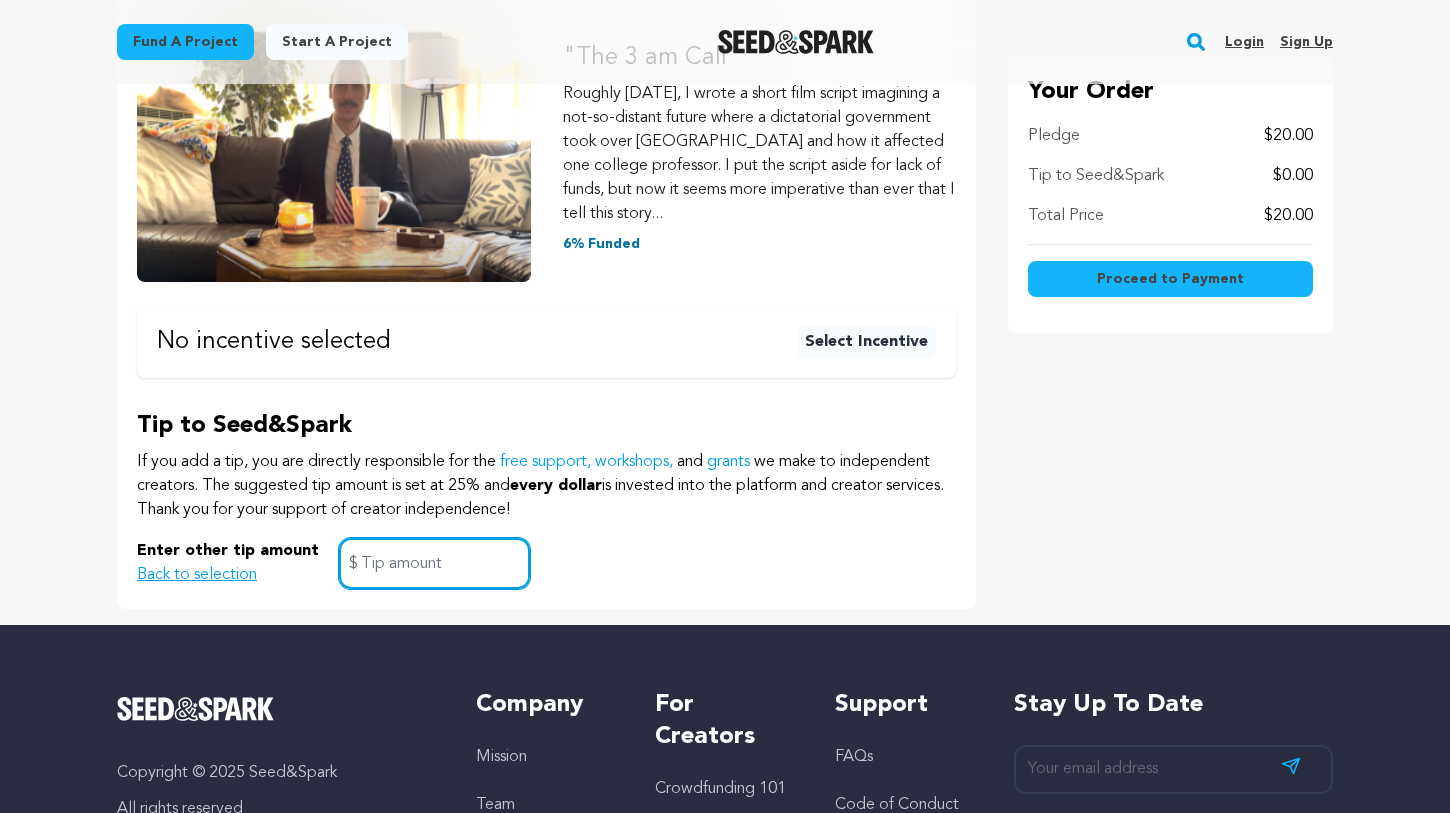 click at bounding box center [434, 563] 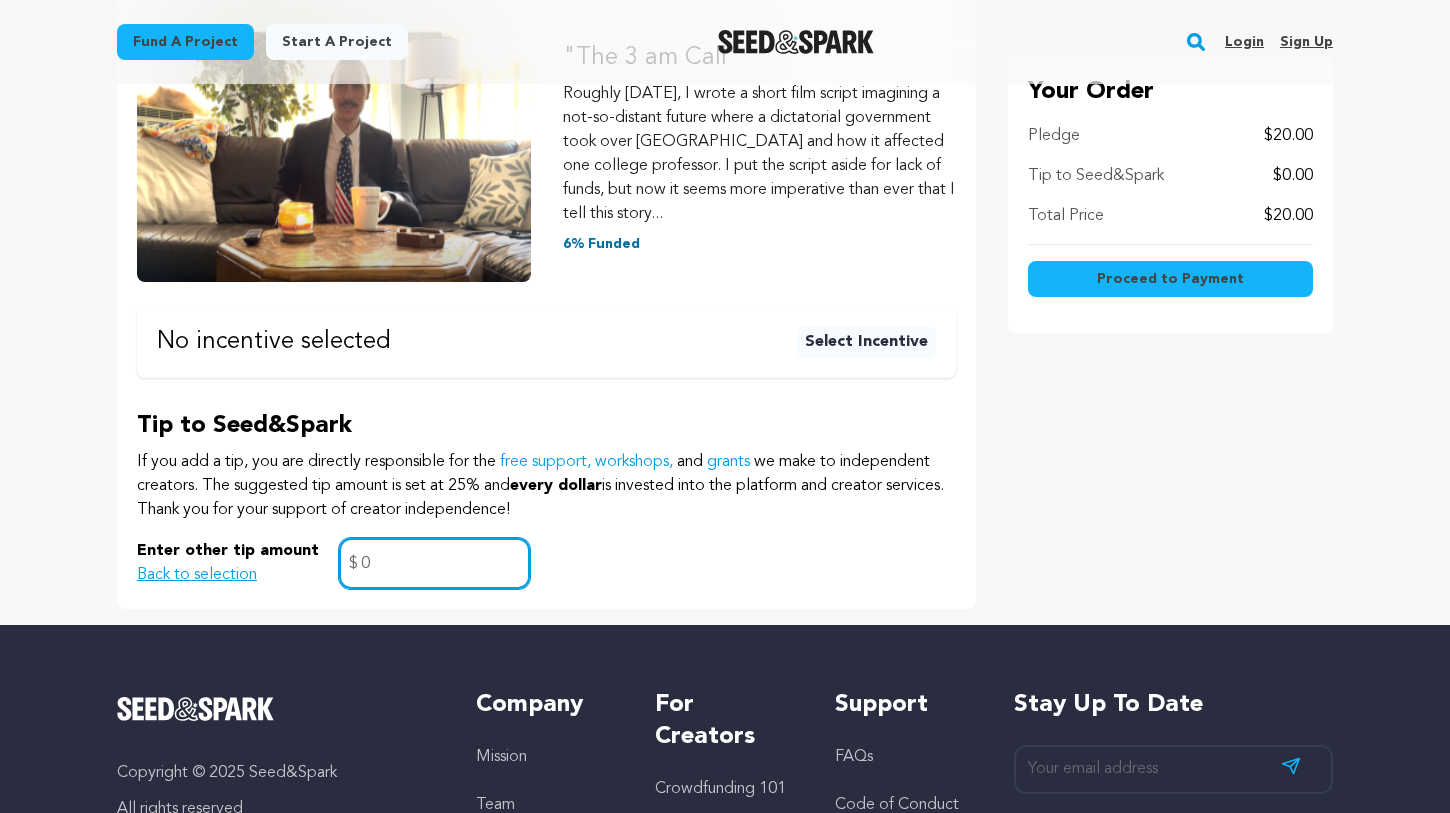type on "0" 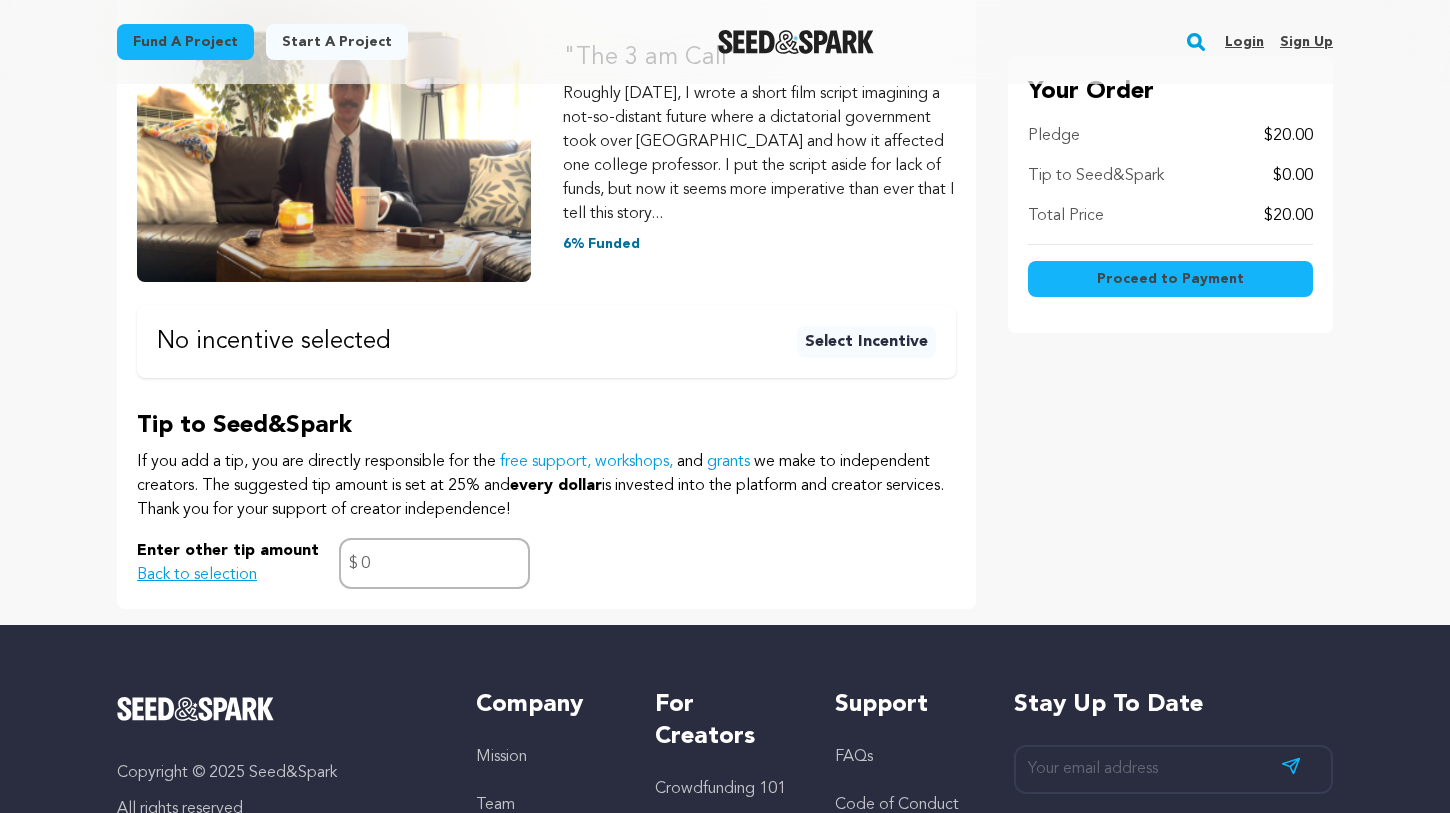 click on "Enter other tip amount
Back to selection
0
$" at bounding box center [546, 563] 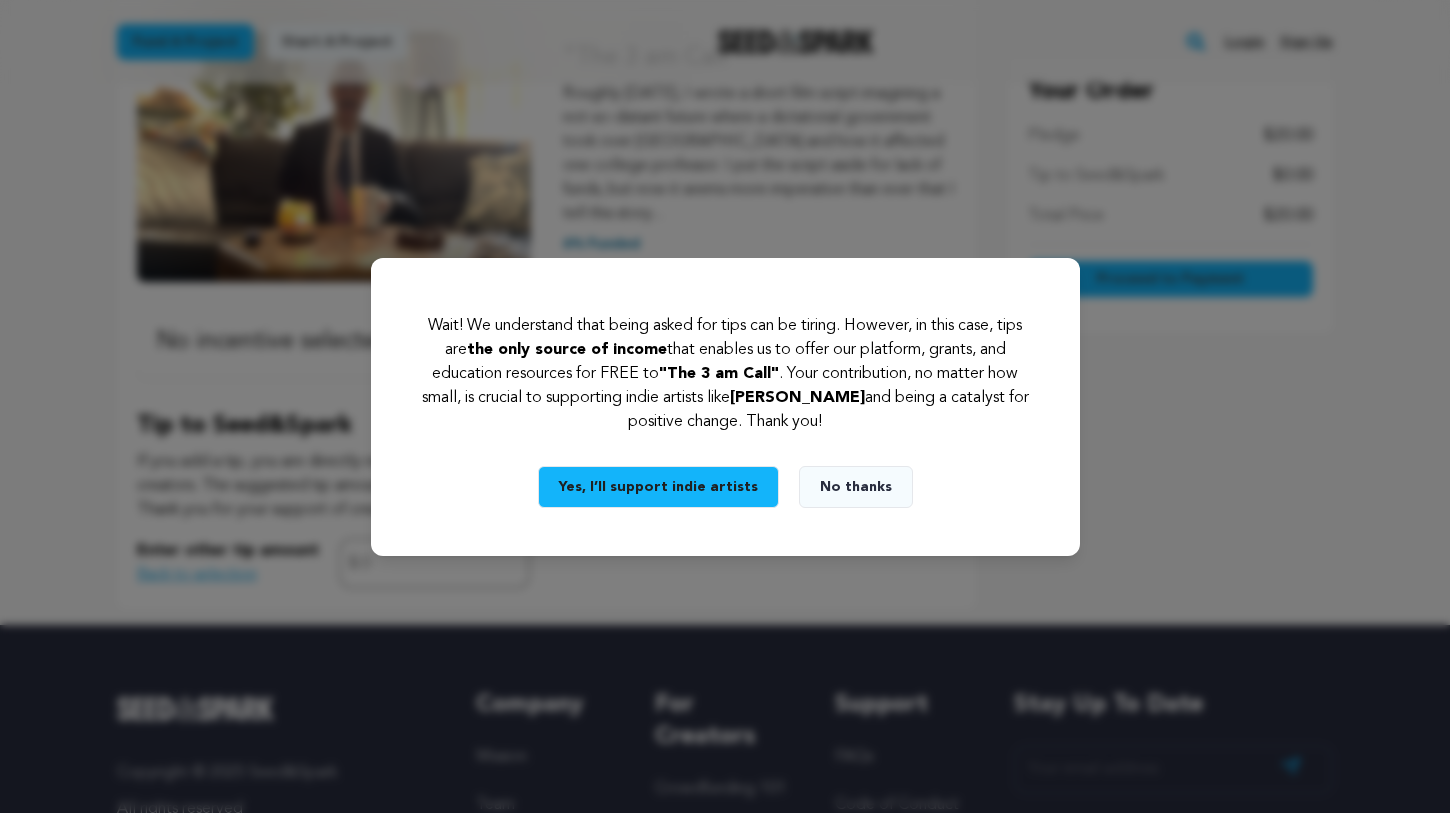 click on "No thanks" at bounding box center (856, 487) 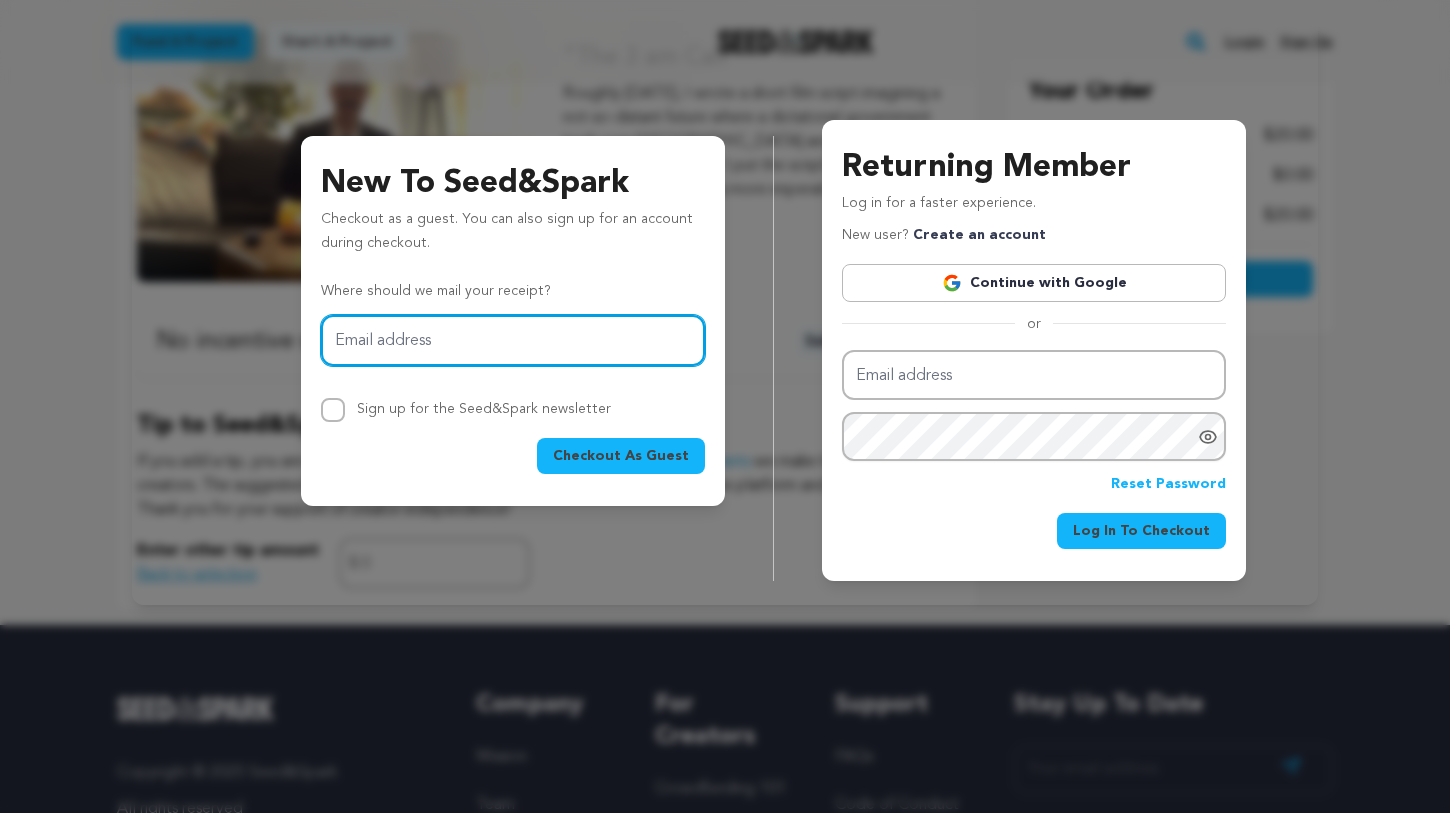 click on "Email address" at bounding box center [513, 340] 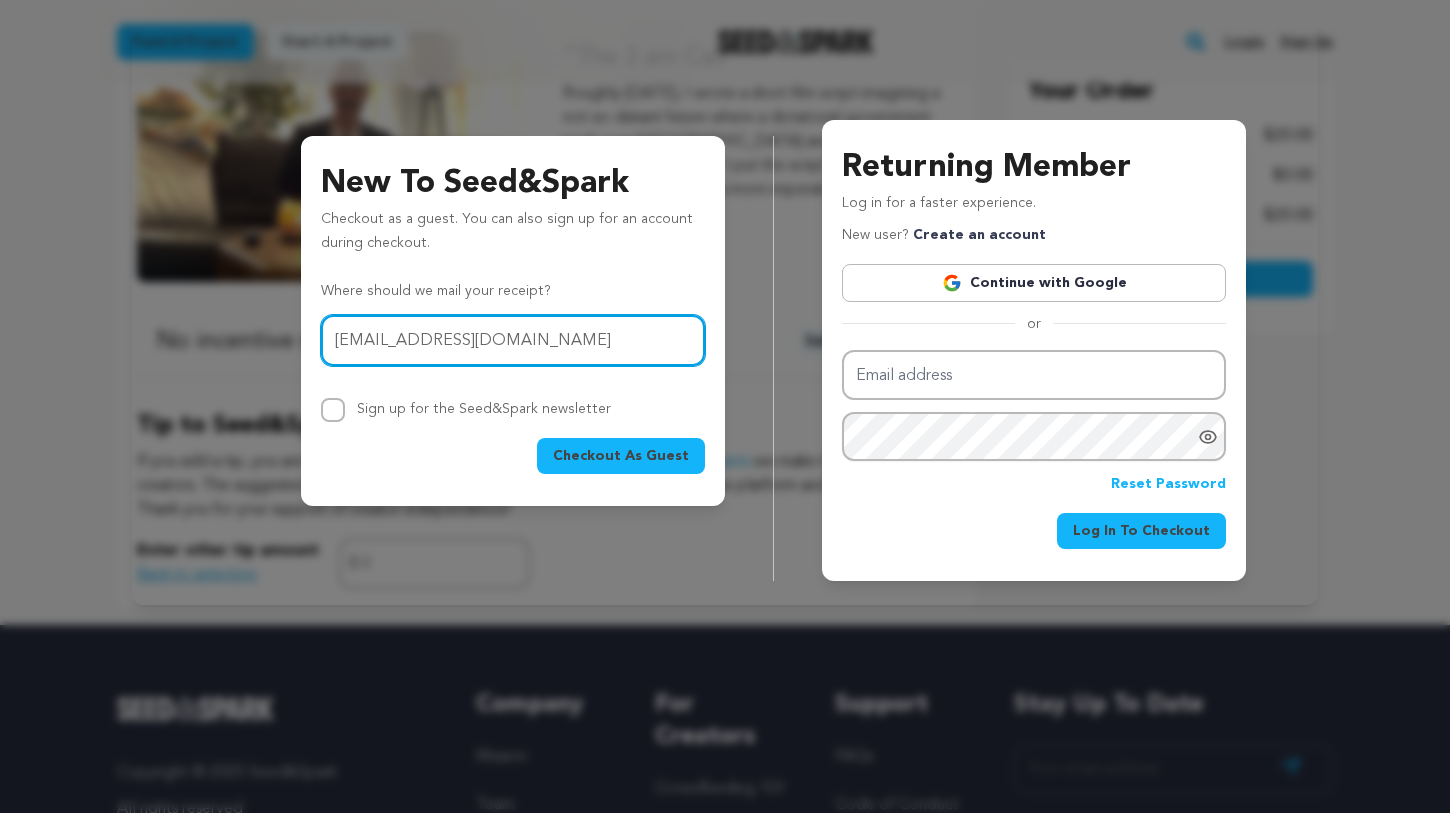 type on "t2strasser@gmail.com" 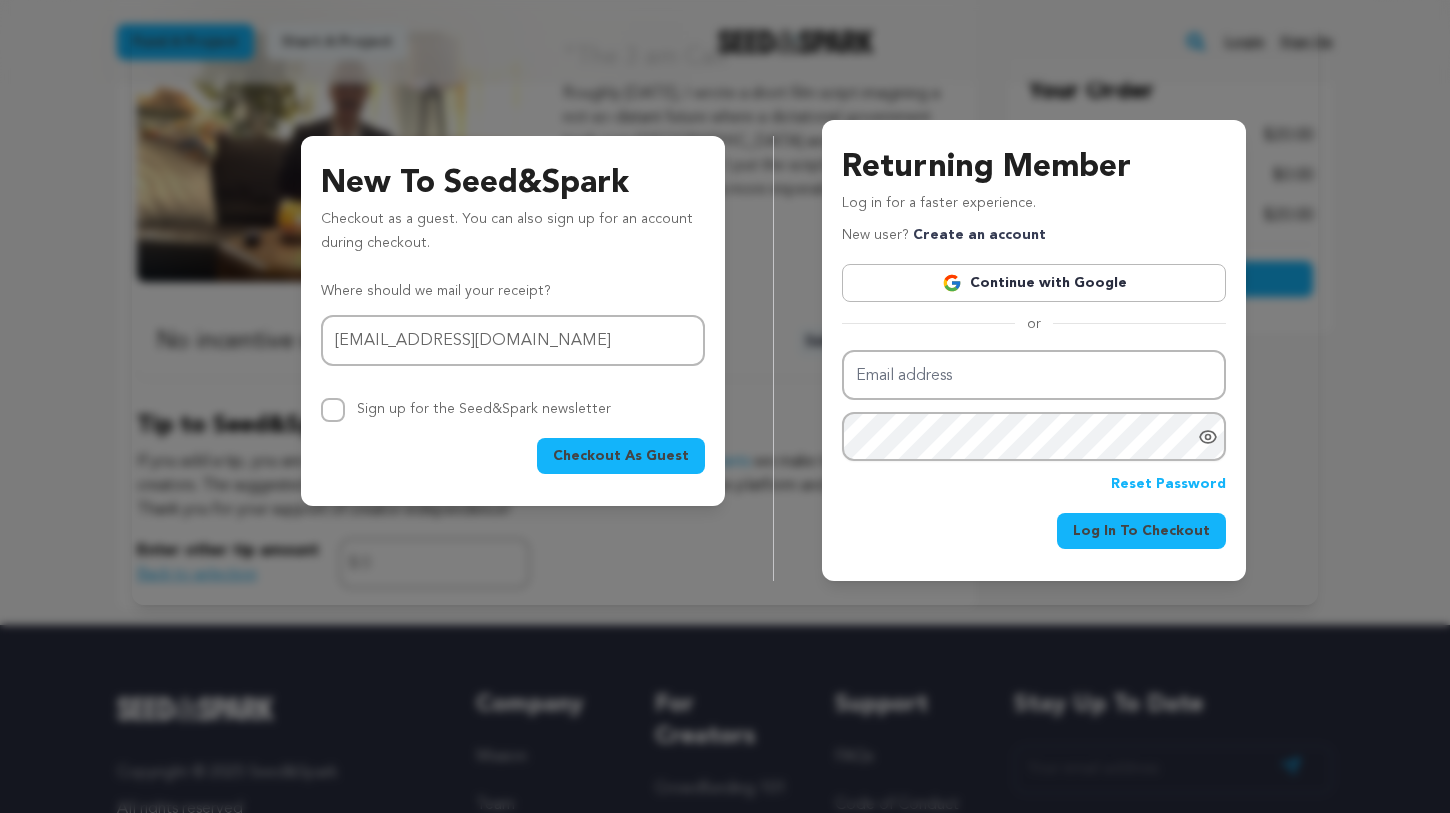 click on "Checkout As Guest" at bounding box center [513, 456] 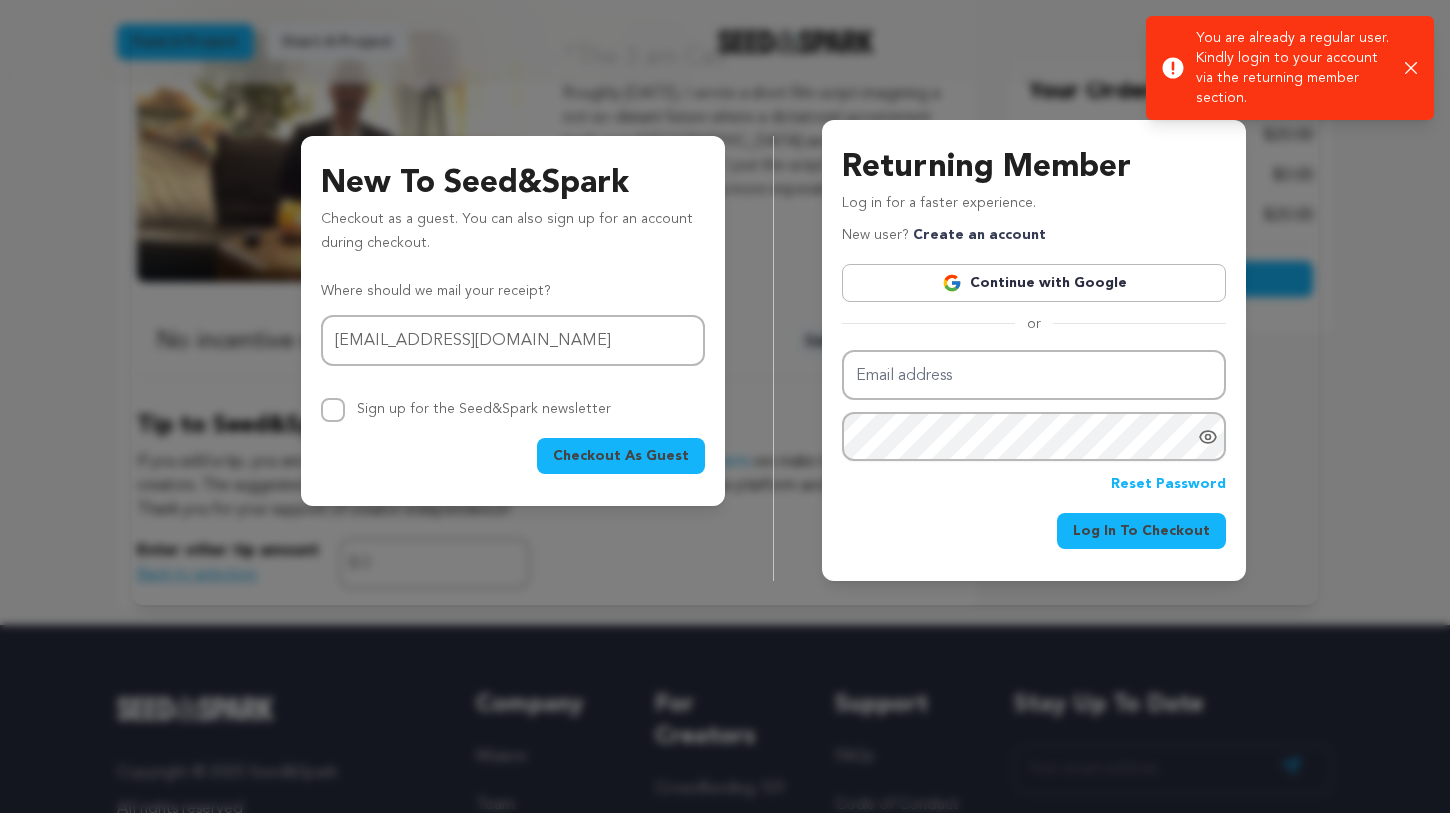 click 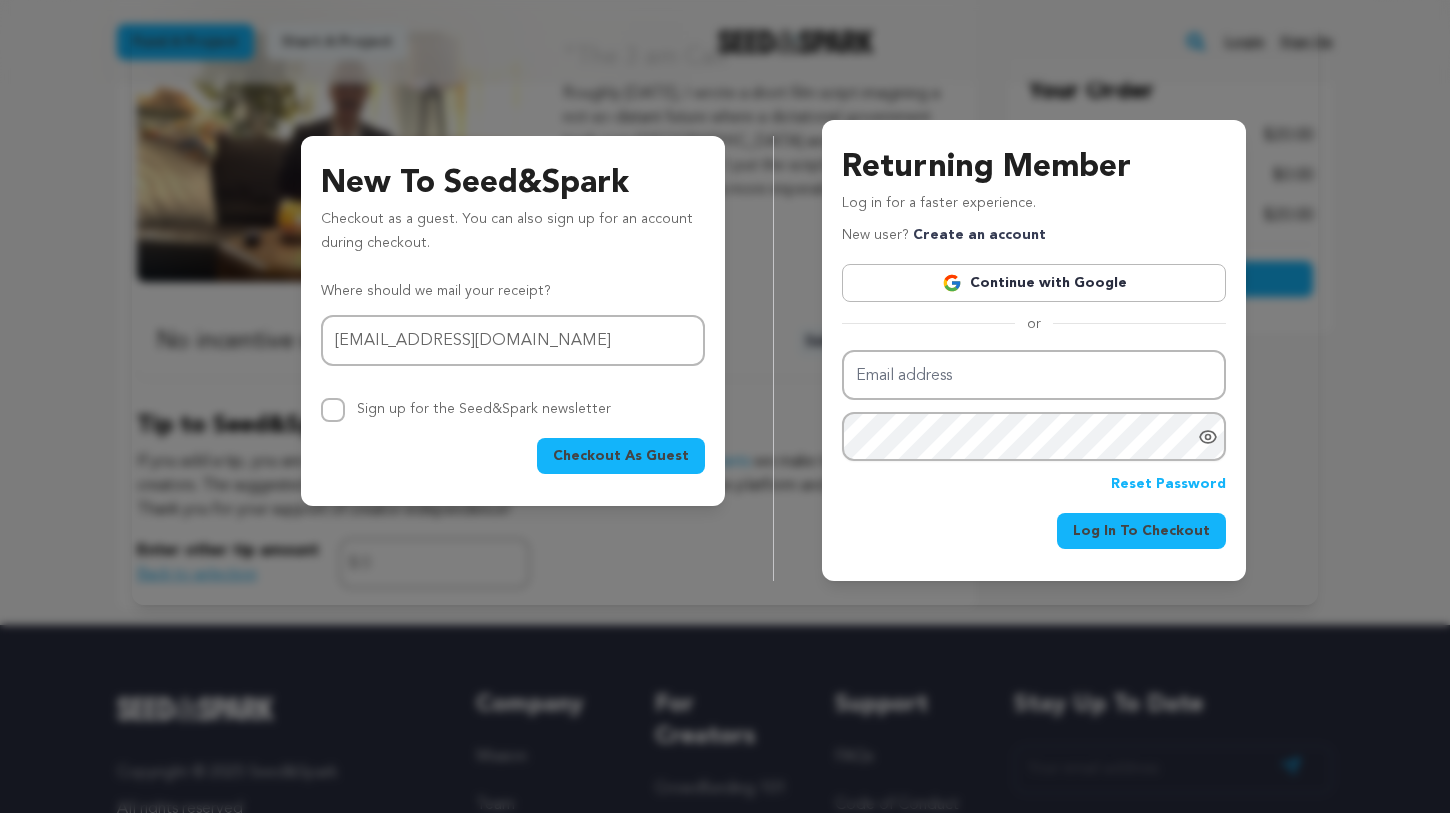 click on "Continue with Google" at bounding box center (1034, 283) 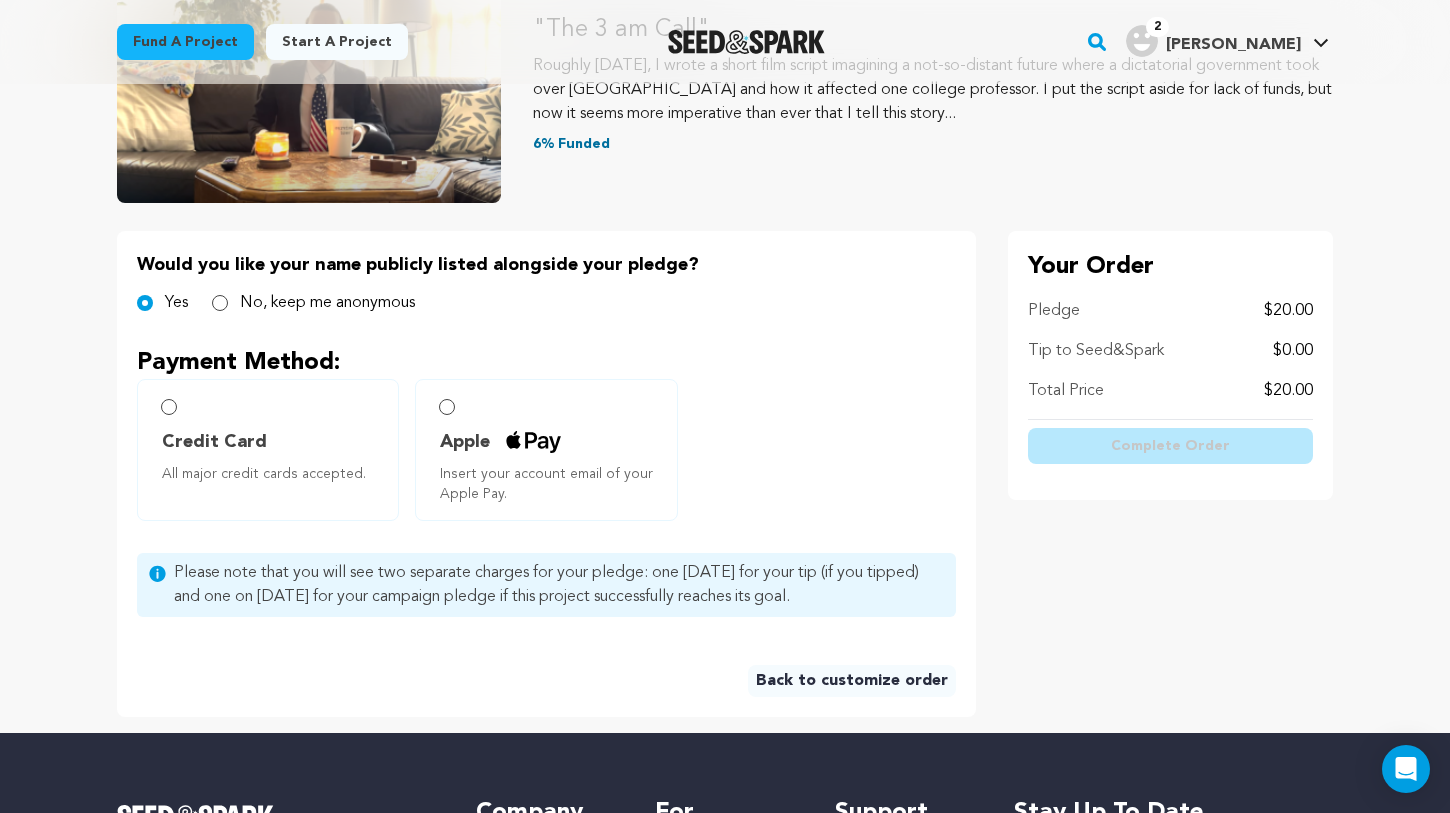 scroll, scrollTop: 287, scrollLeft: 0, axis: vertical 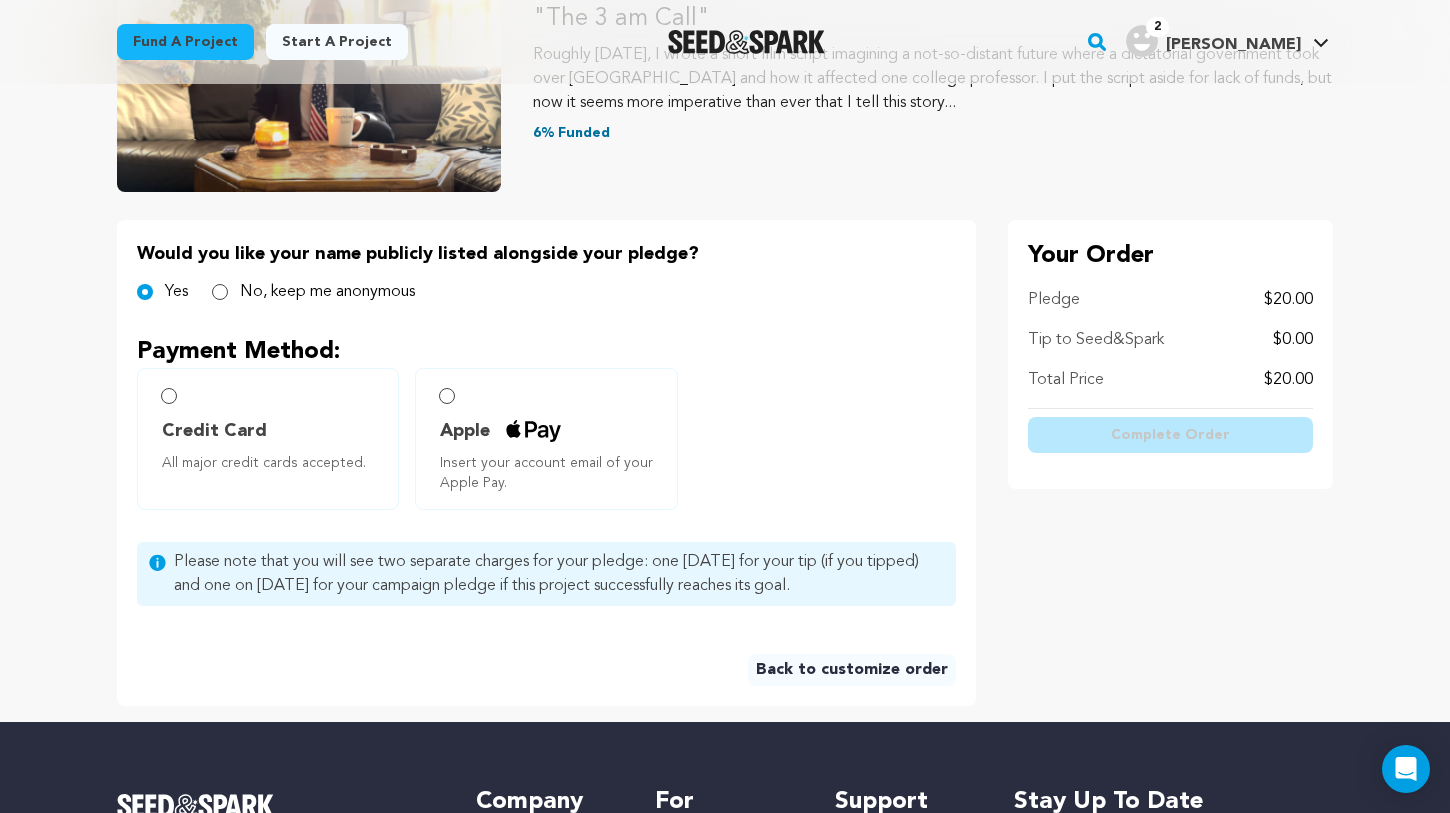 click on "Credit Card
All major credit cards accepted." at bounding box center (169, 396) 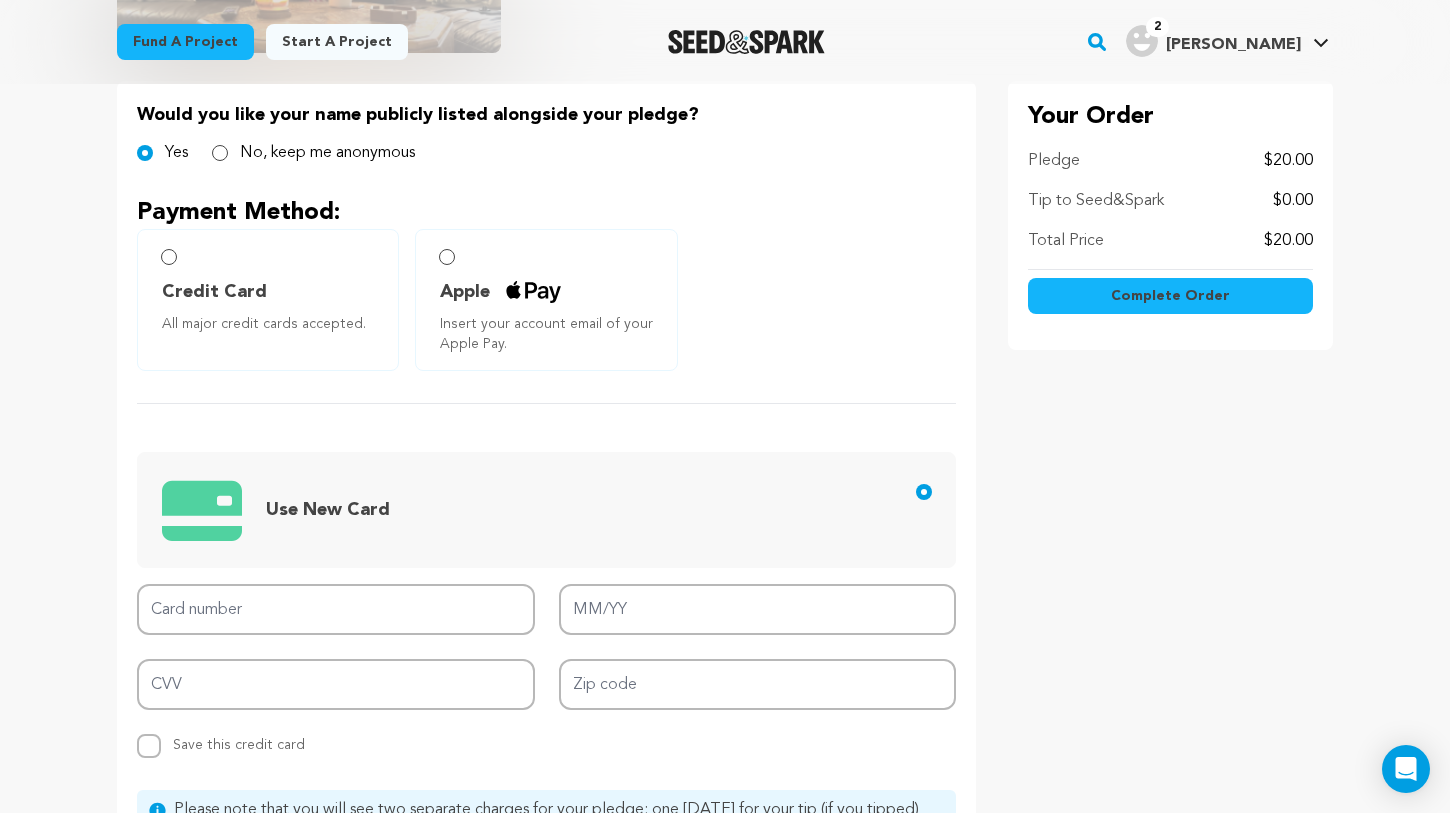 scroll, scrollTop: 426, scrollLeft: 0, axis: vertical 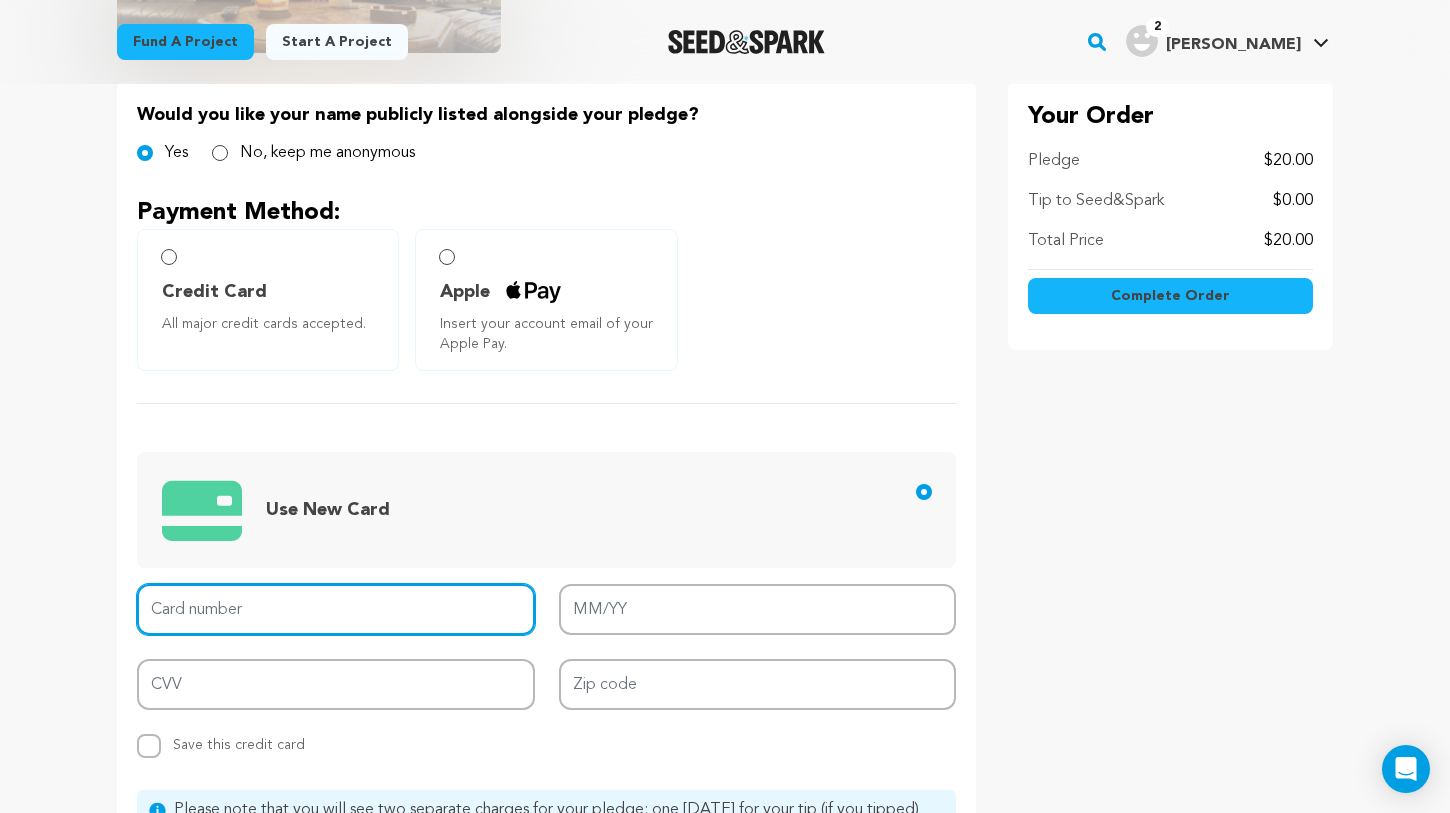 click on "Card number" at bounding box center (336, 609) 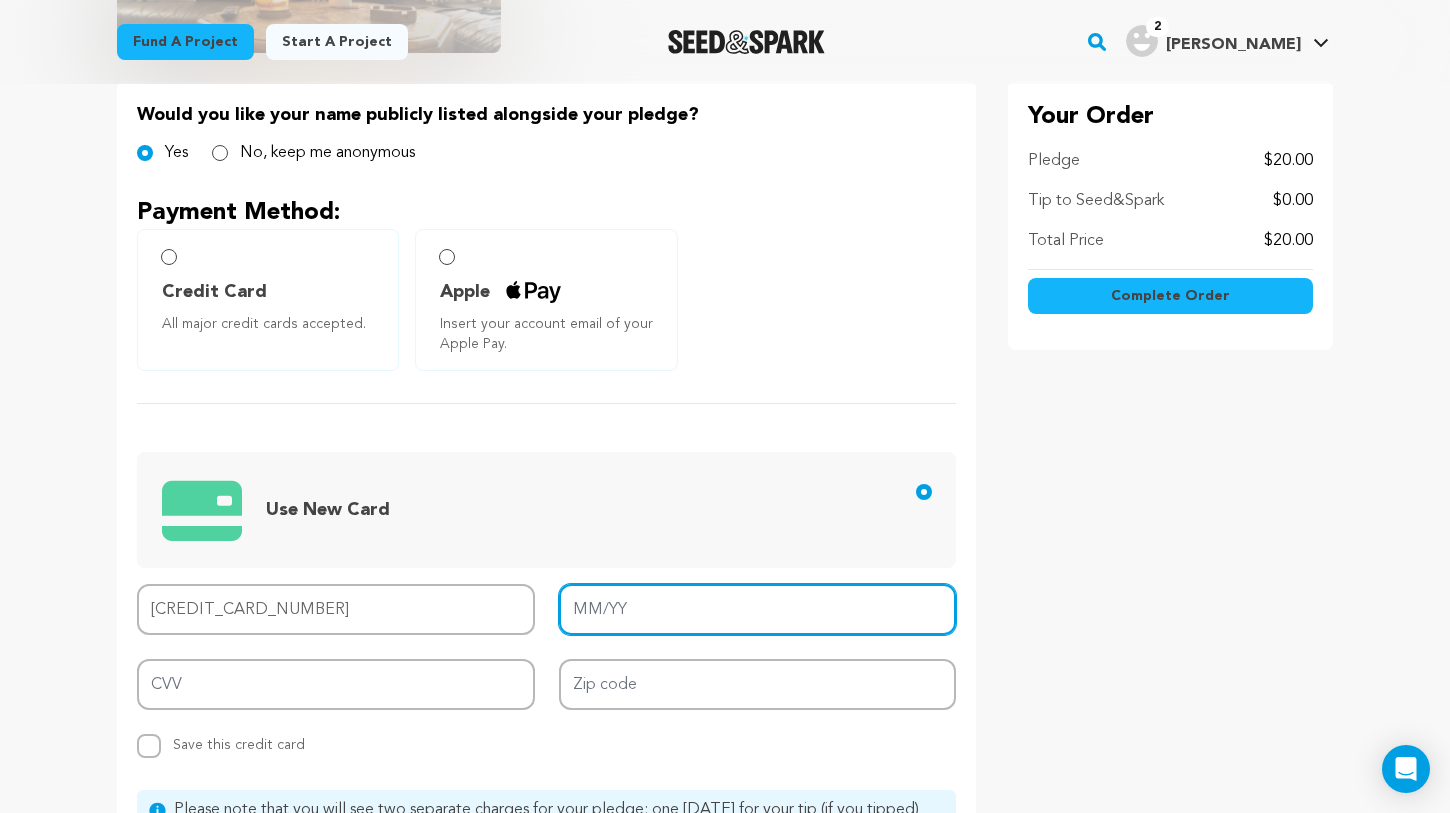 type on "5156 7685 6922 7211" 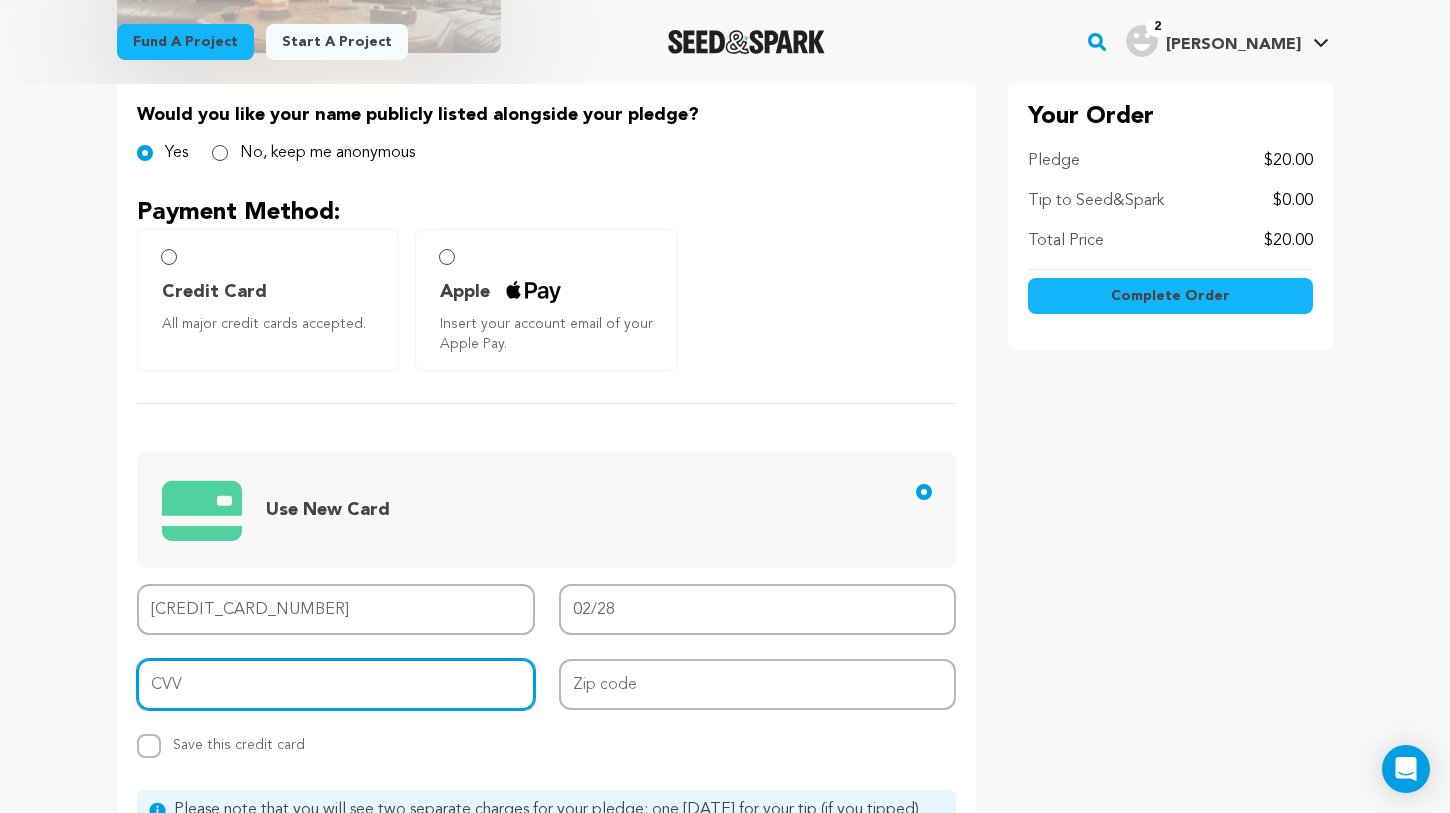 type on "853" 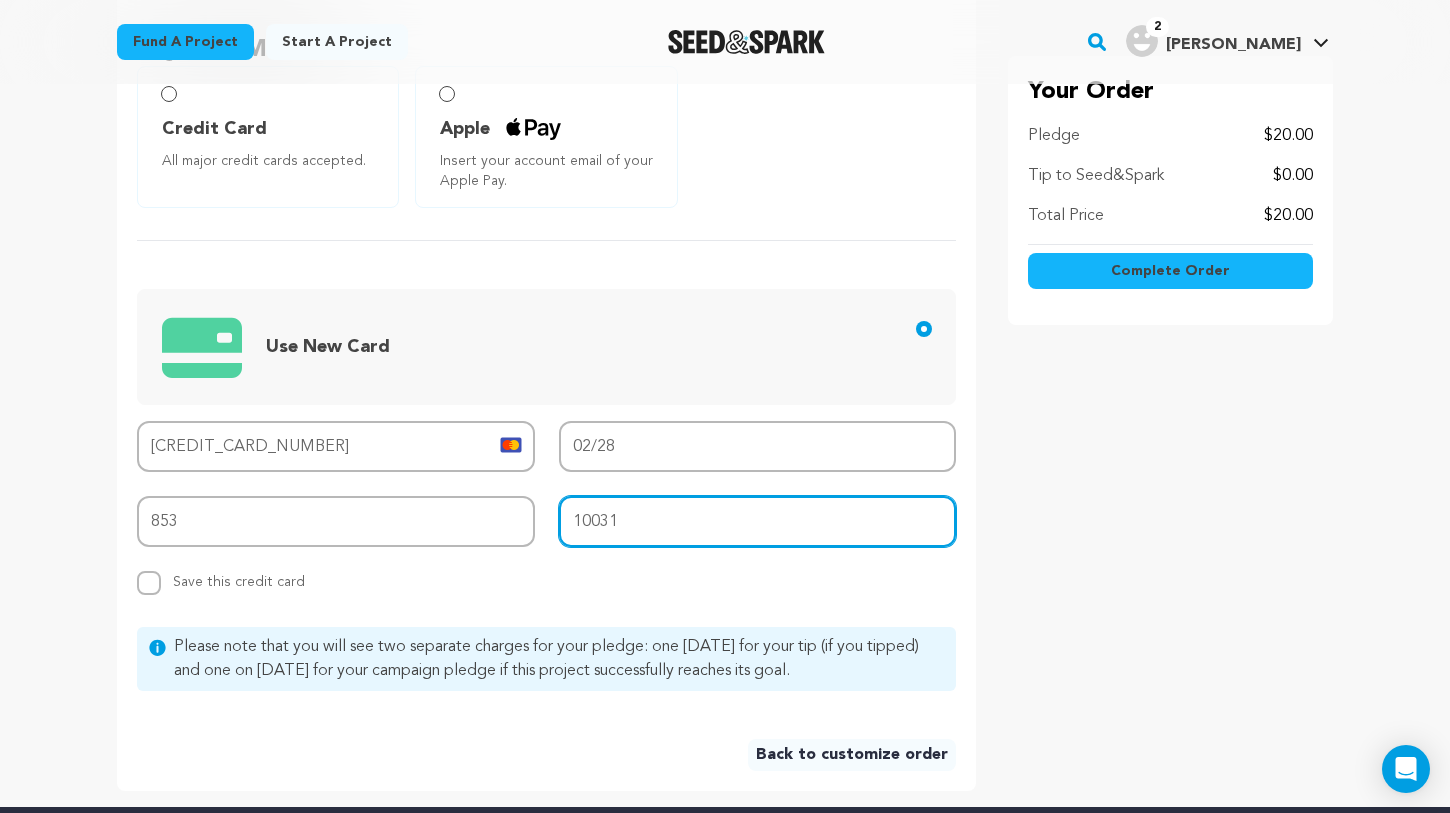 scroll, scrollTop: 587, scrollLeft: 0, axis: vertical 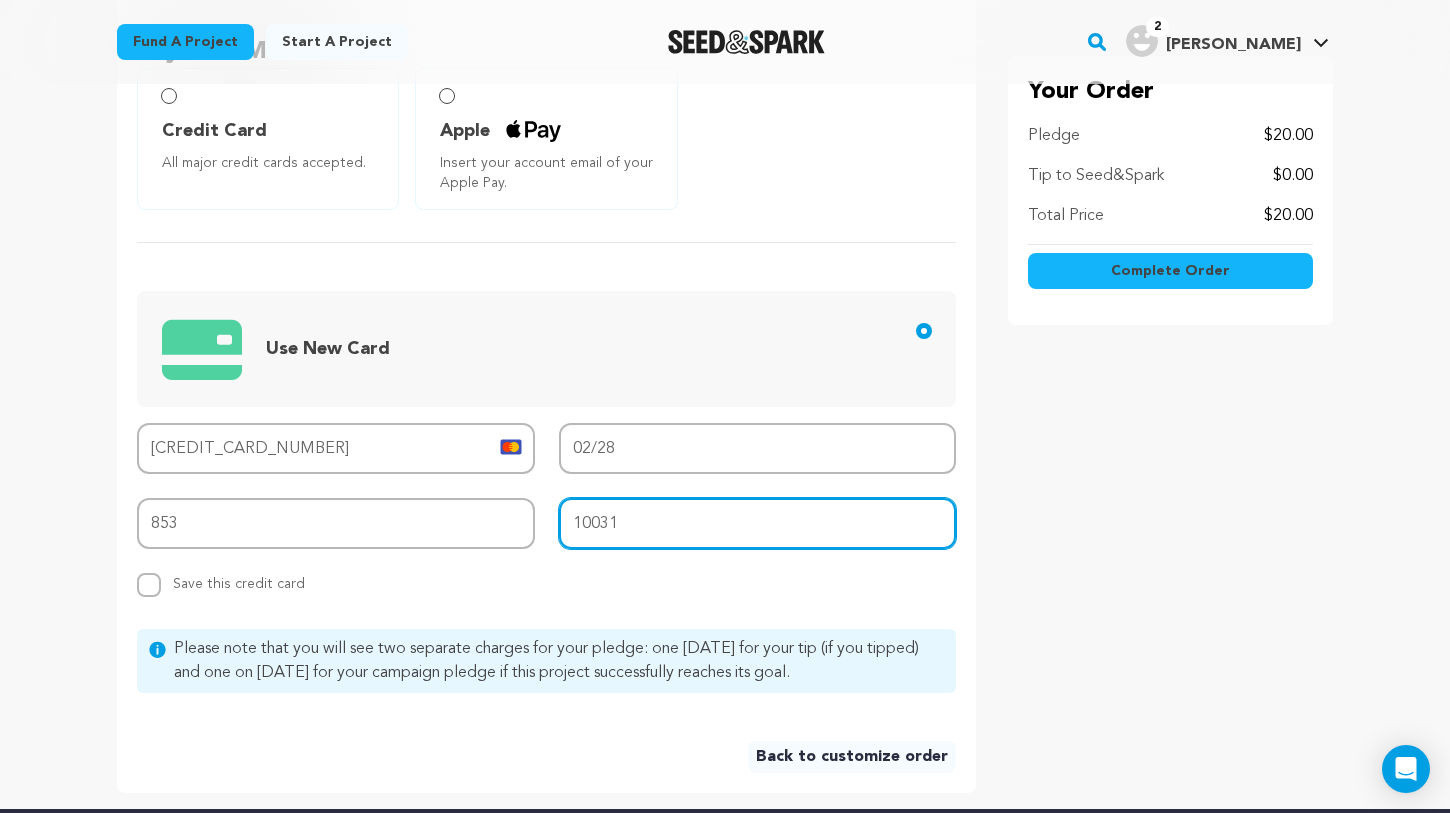 type on "10031" 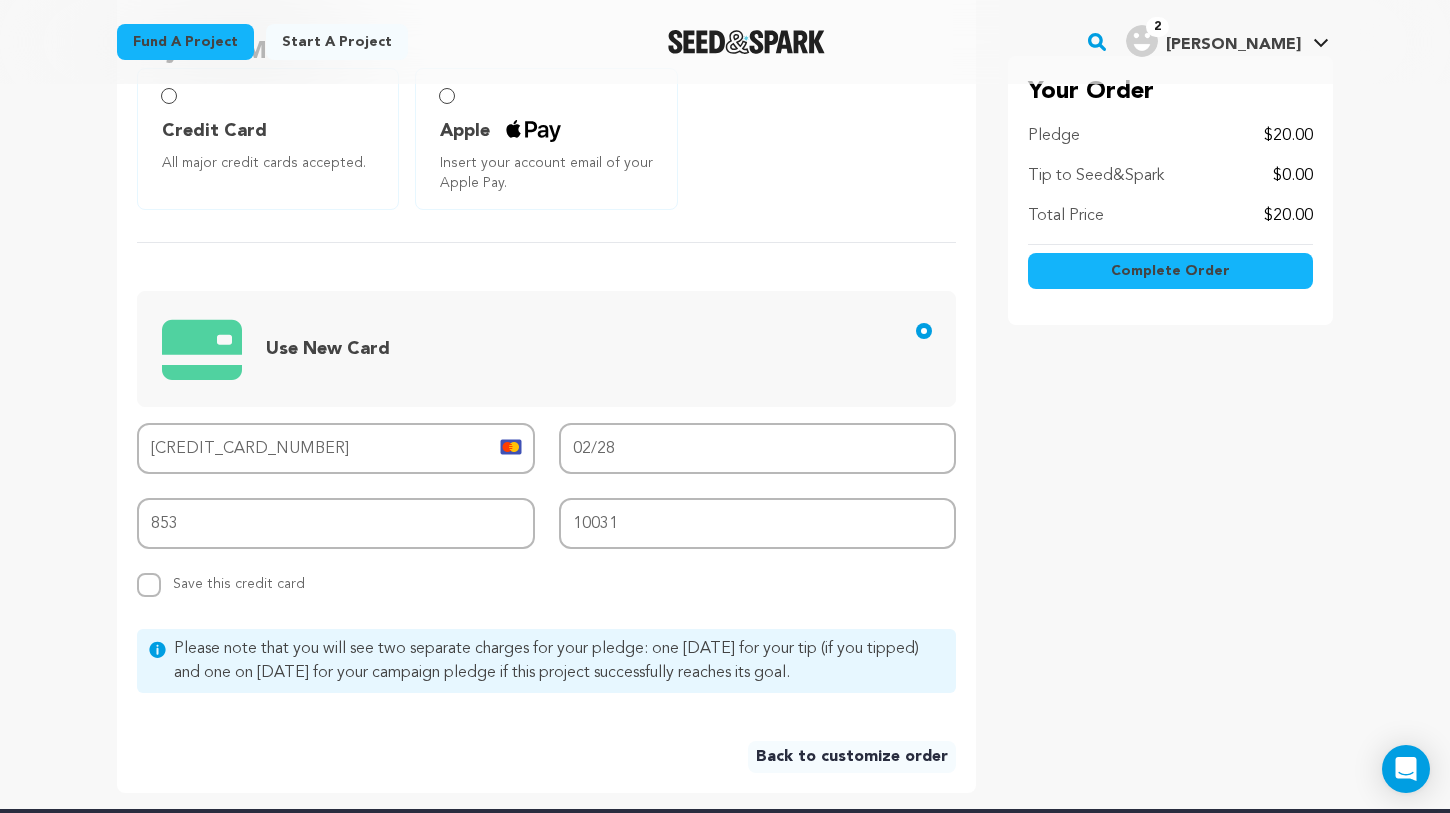 click on "Complete Order" at bounding box center (1170, 271) 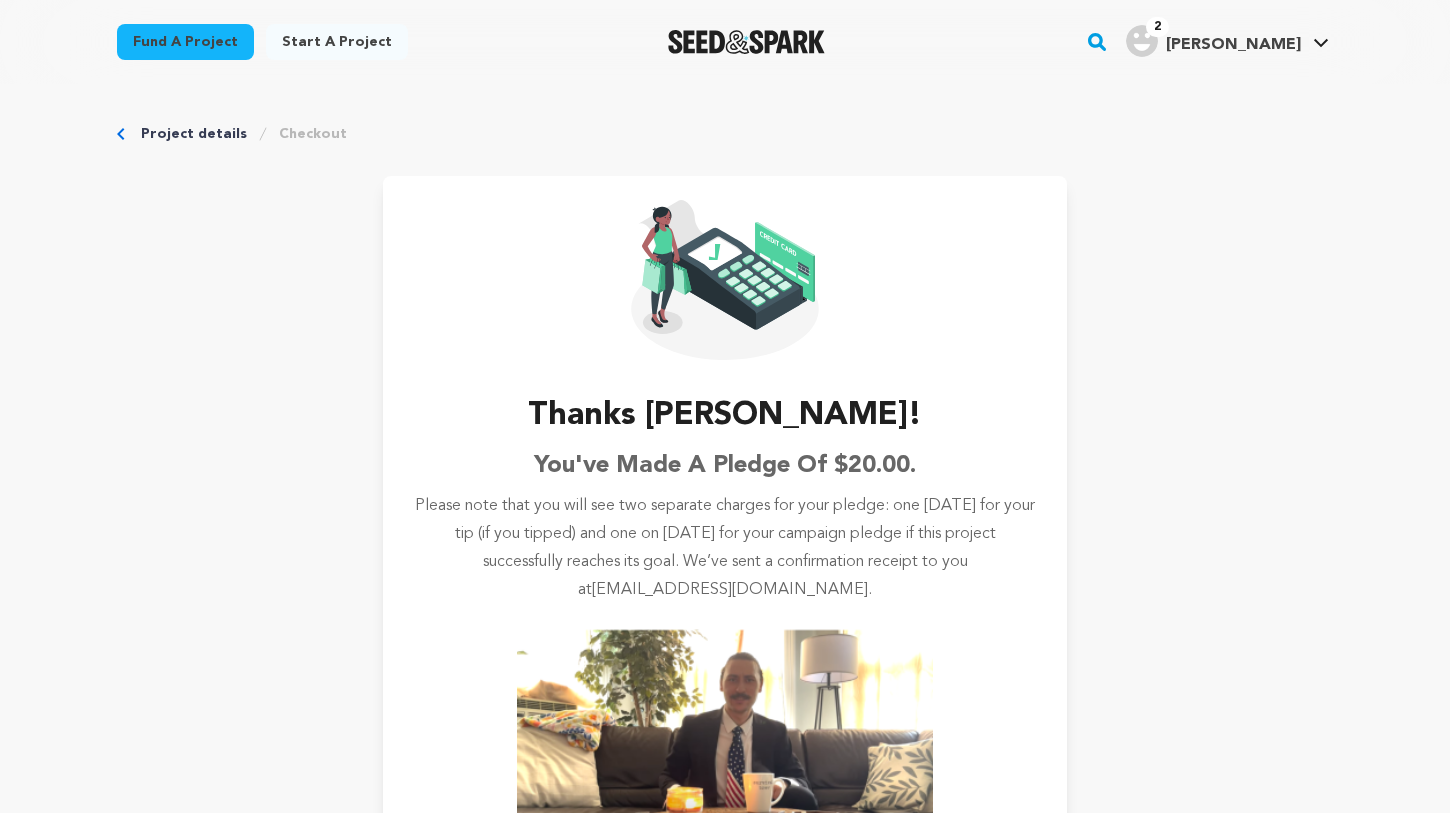 scroll, scrollTop: 0, scrollLeft: 0, axis: both 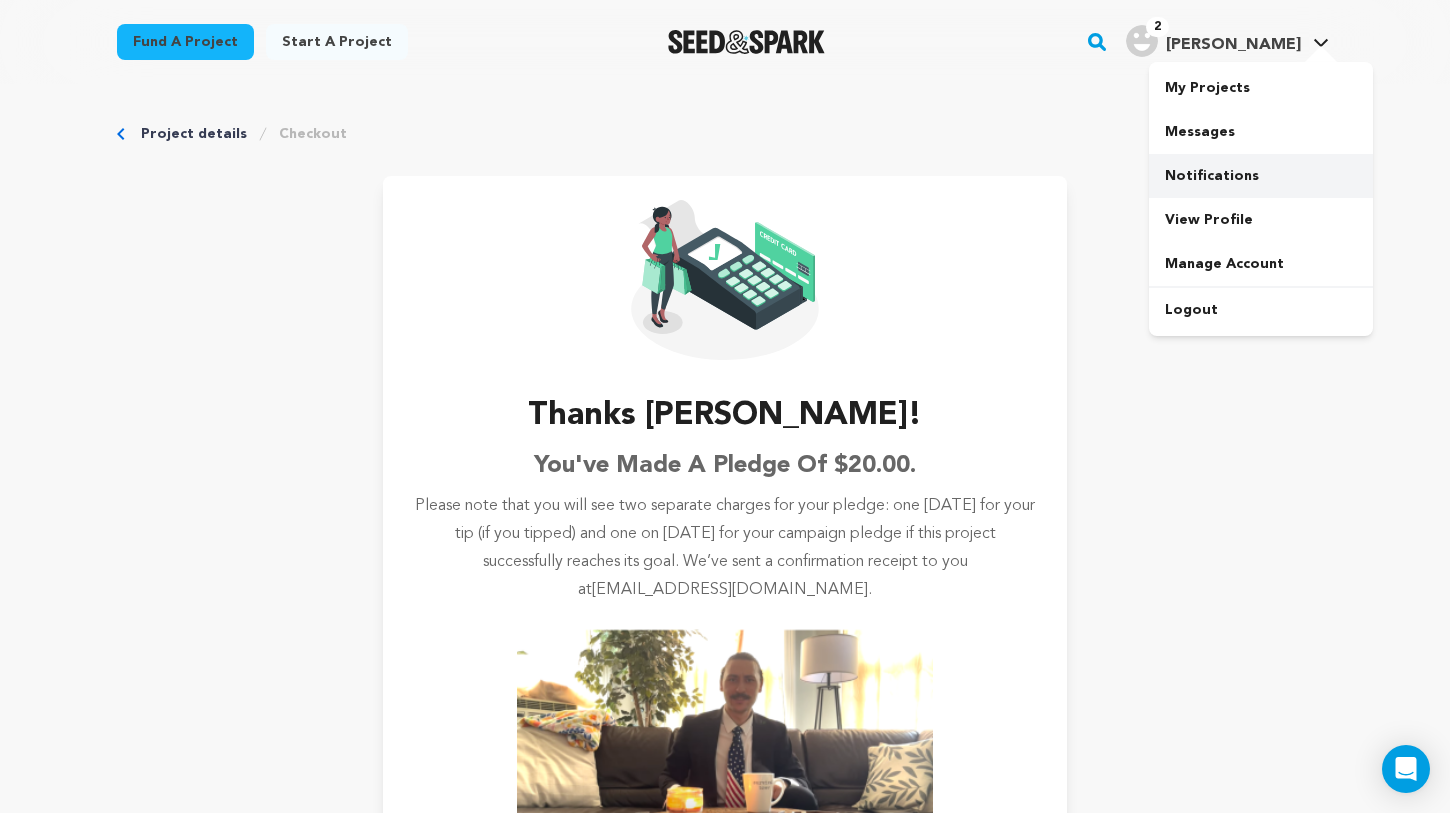 click on "Notifications" at bounding box center [1261, 176] 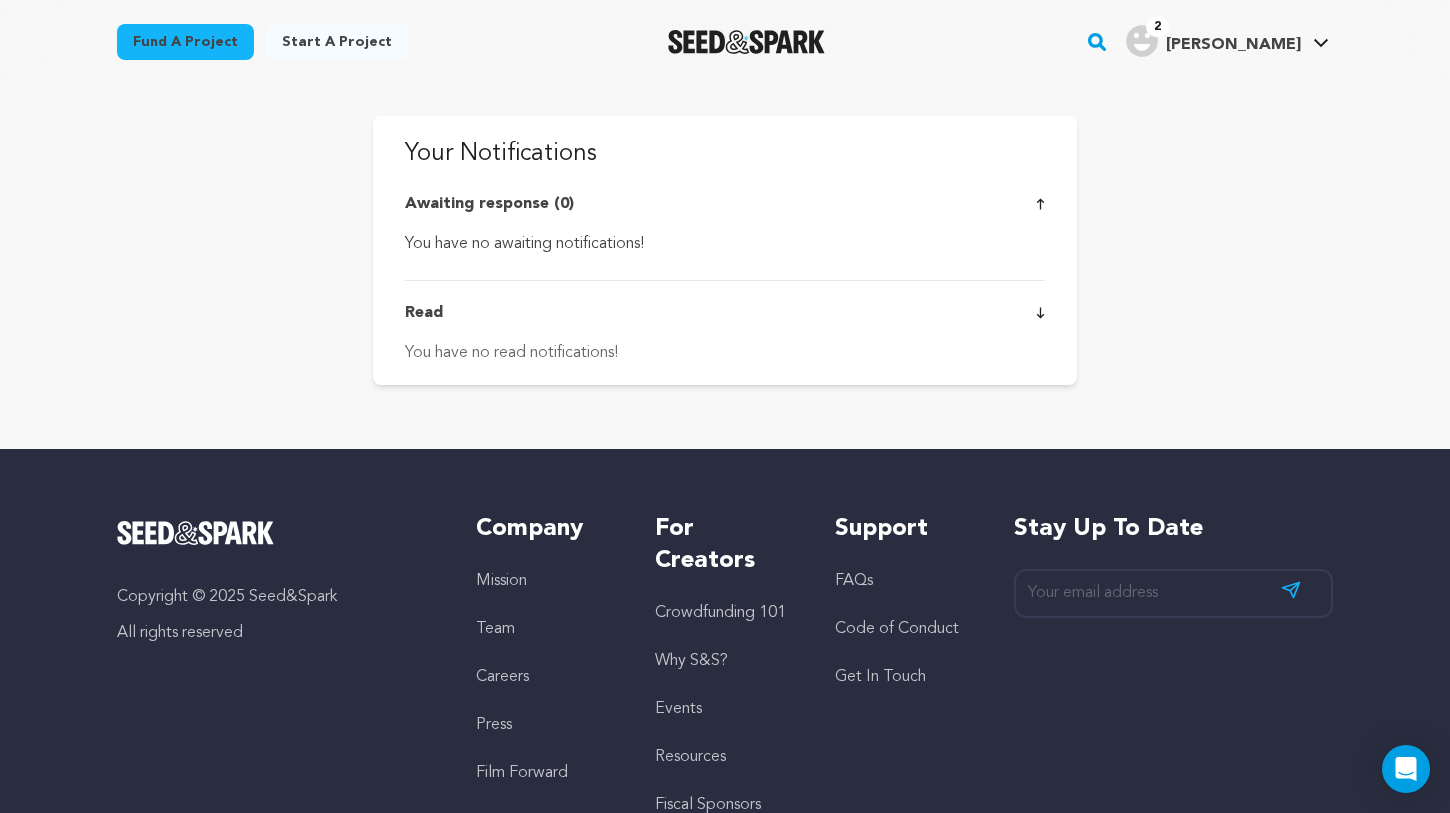 scroll, scrollTop: 0, scrollLeft: 0, axis: both 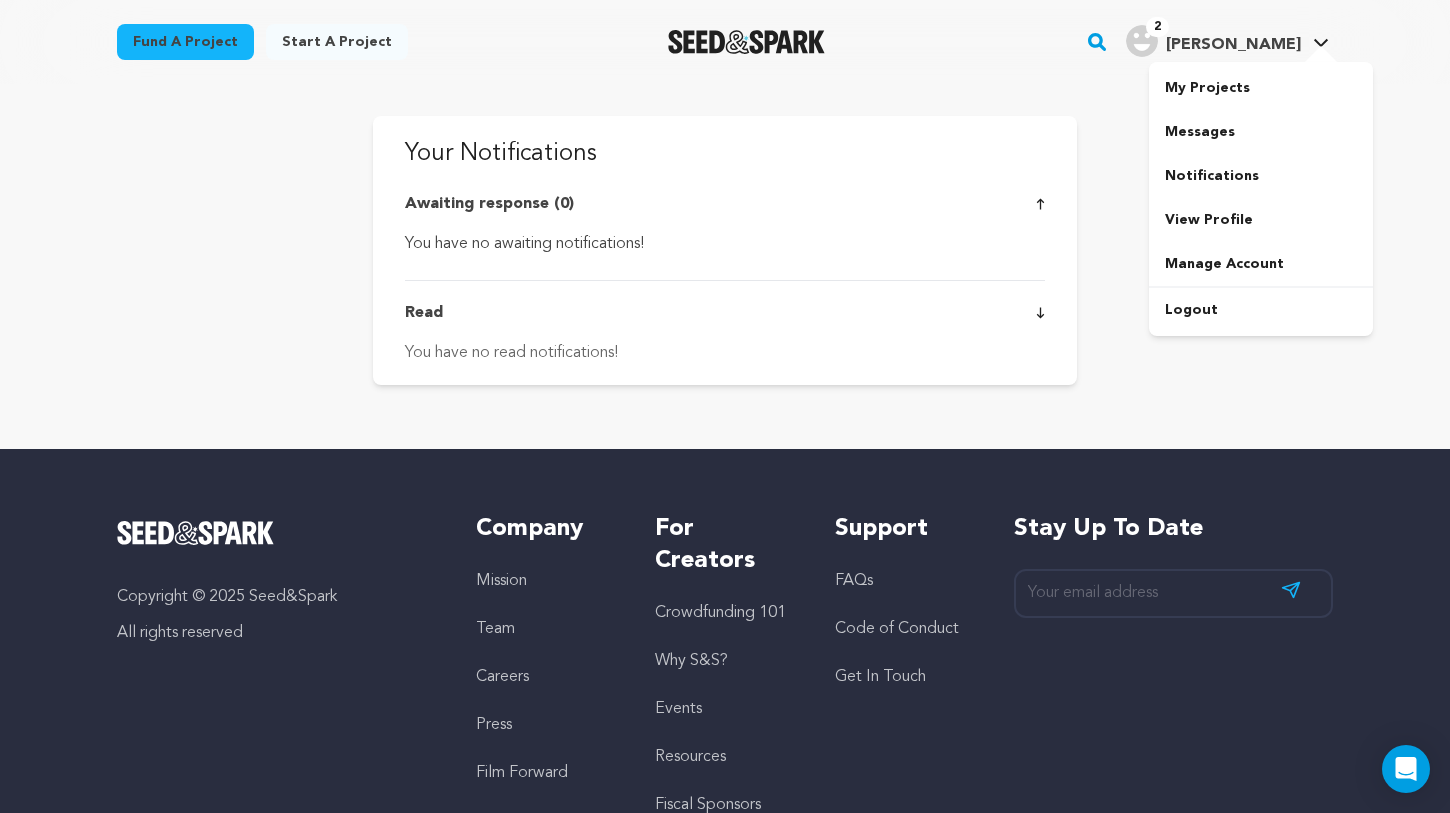 click at bounding box center [1142, 41] 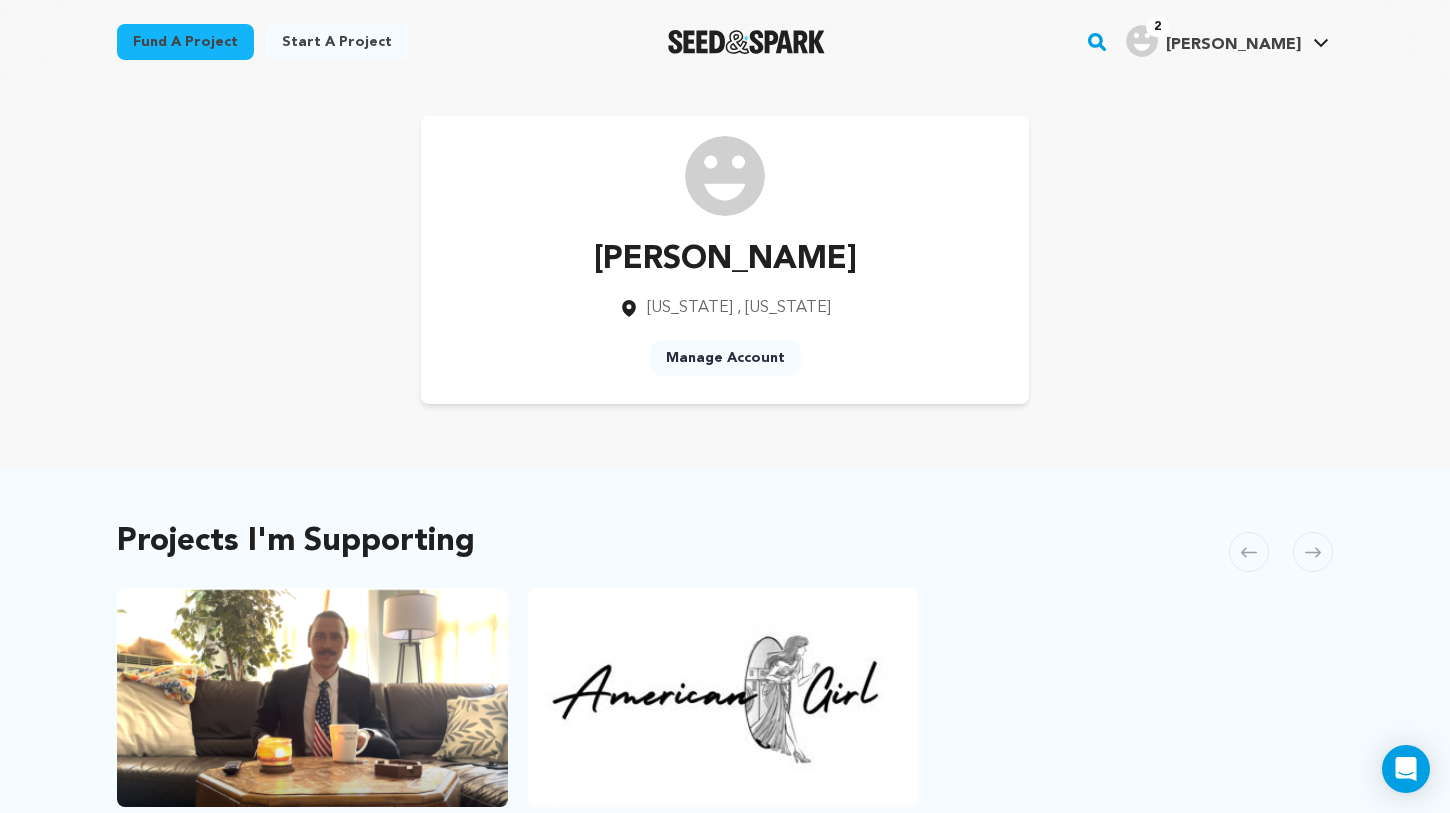 scroll, scrollTop: 0, scrollLeft: 0, axis: both 